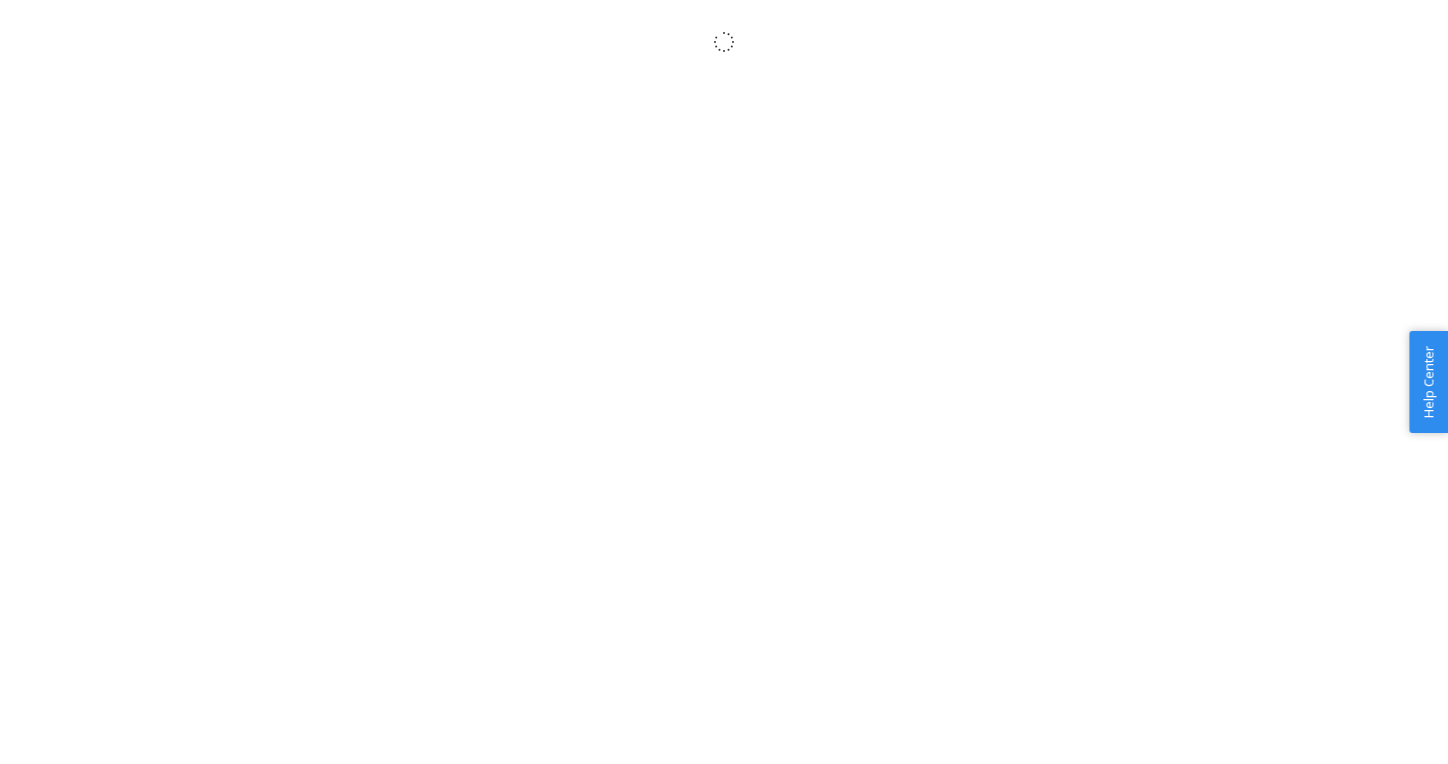 scroll, scrollTop: 0, scrollLeft: 0, axis: both 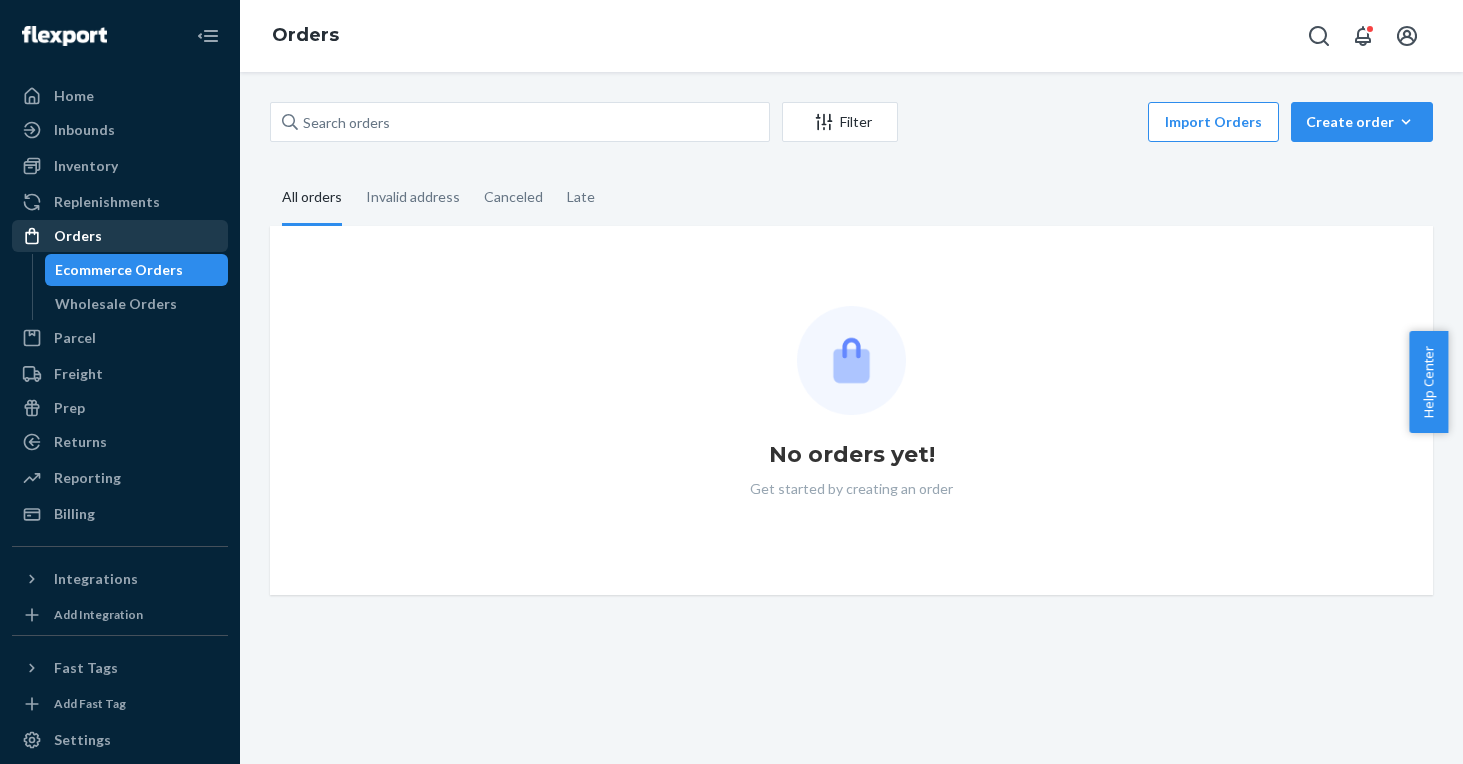 click on "Orders" at bounding box center (78, 236) 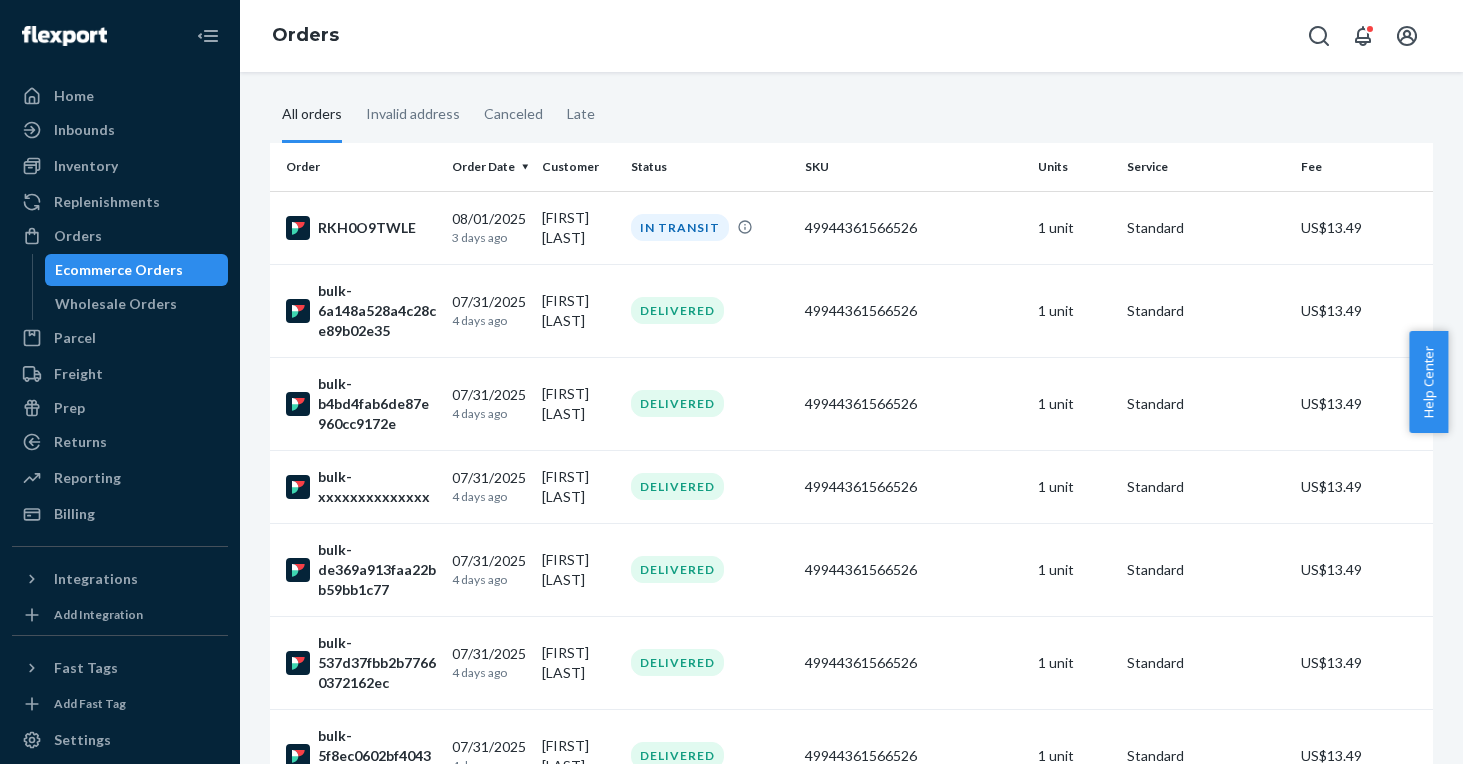 scroll, scrollTop: 0, scrollLeft: 0, axis: both 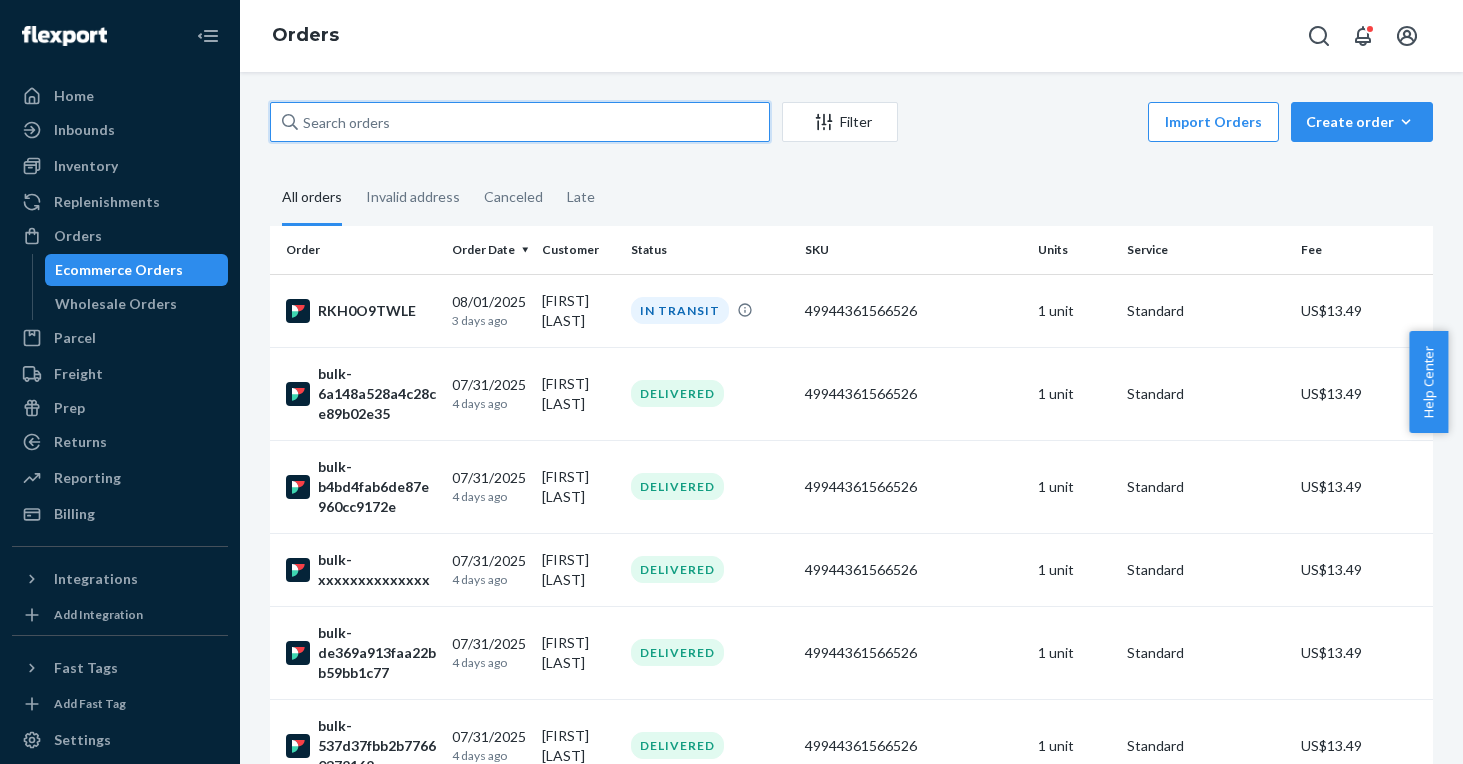 click at bounding box center (520, 122) 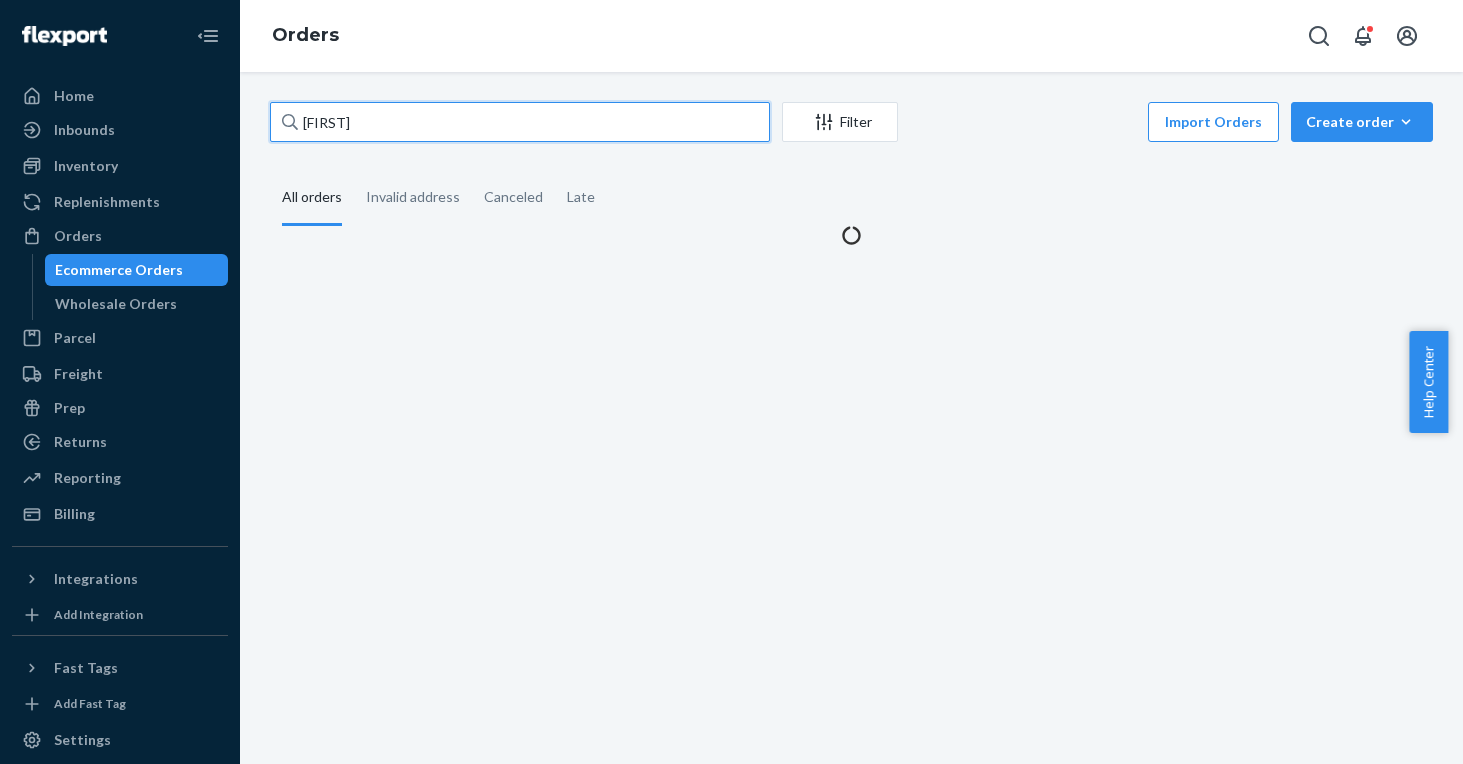type on "[FIRST]" 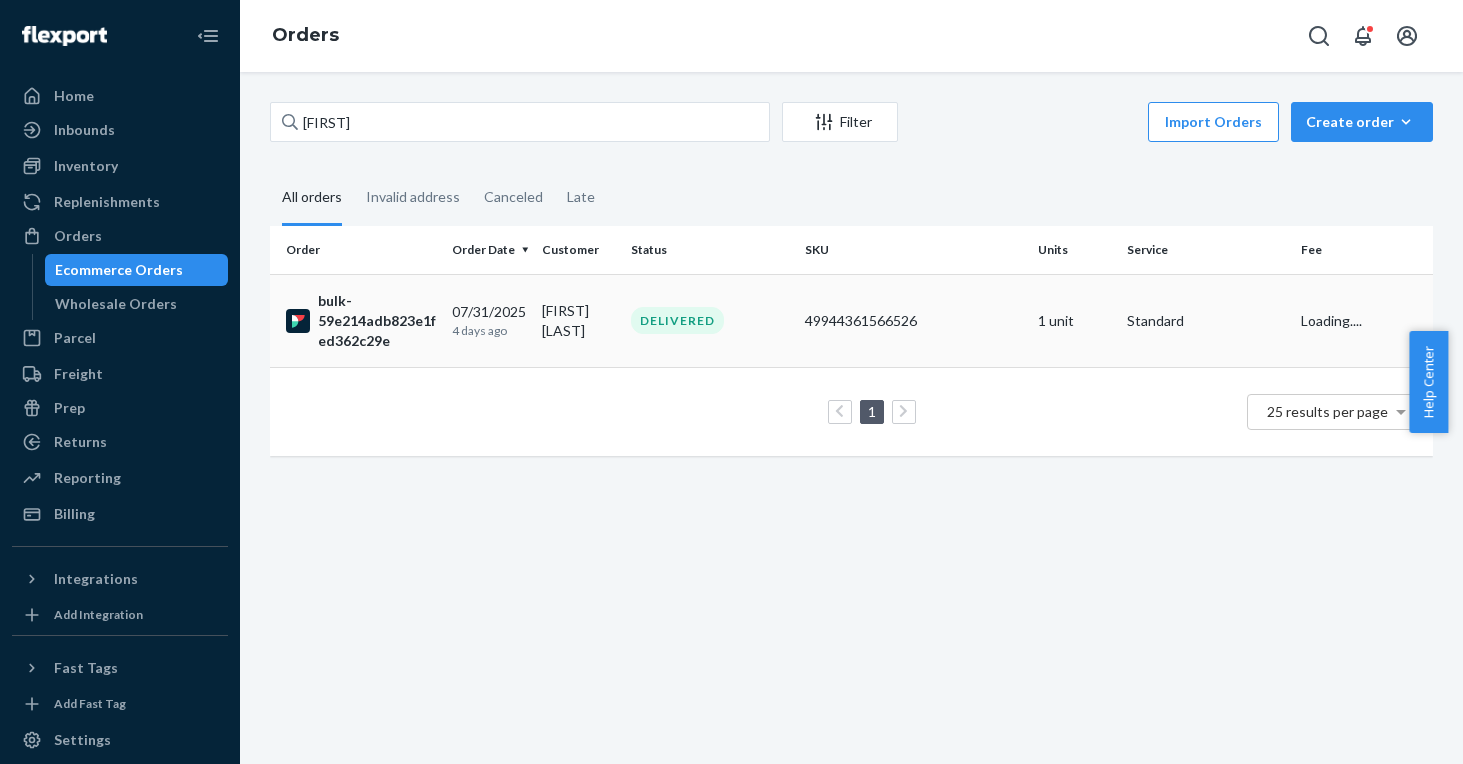 click on "[DATE] [TIME]" at bounding box center (488, 320) 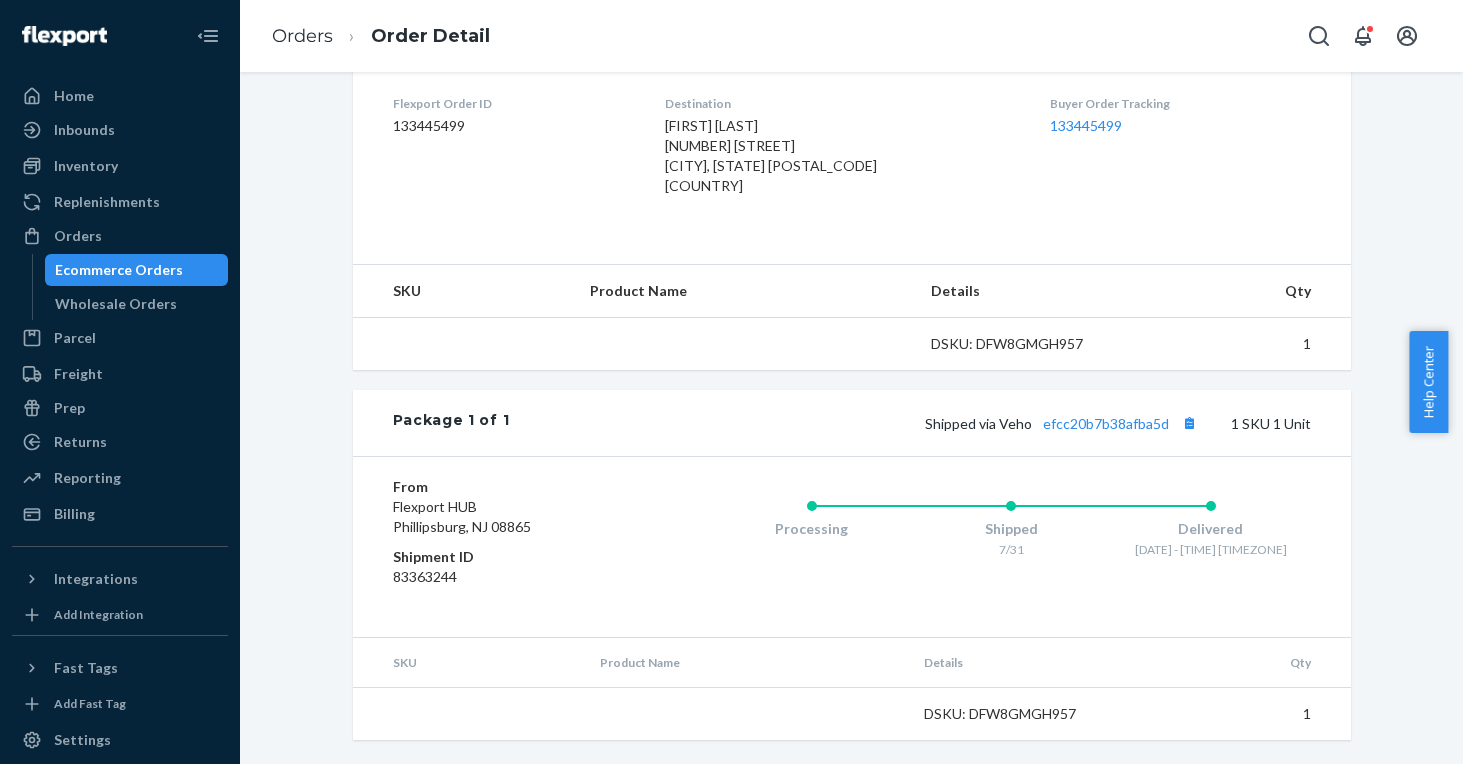 scroll, scrollTop: 503, scrollLeft: 0, axis: vertical 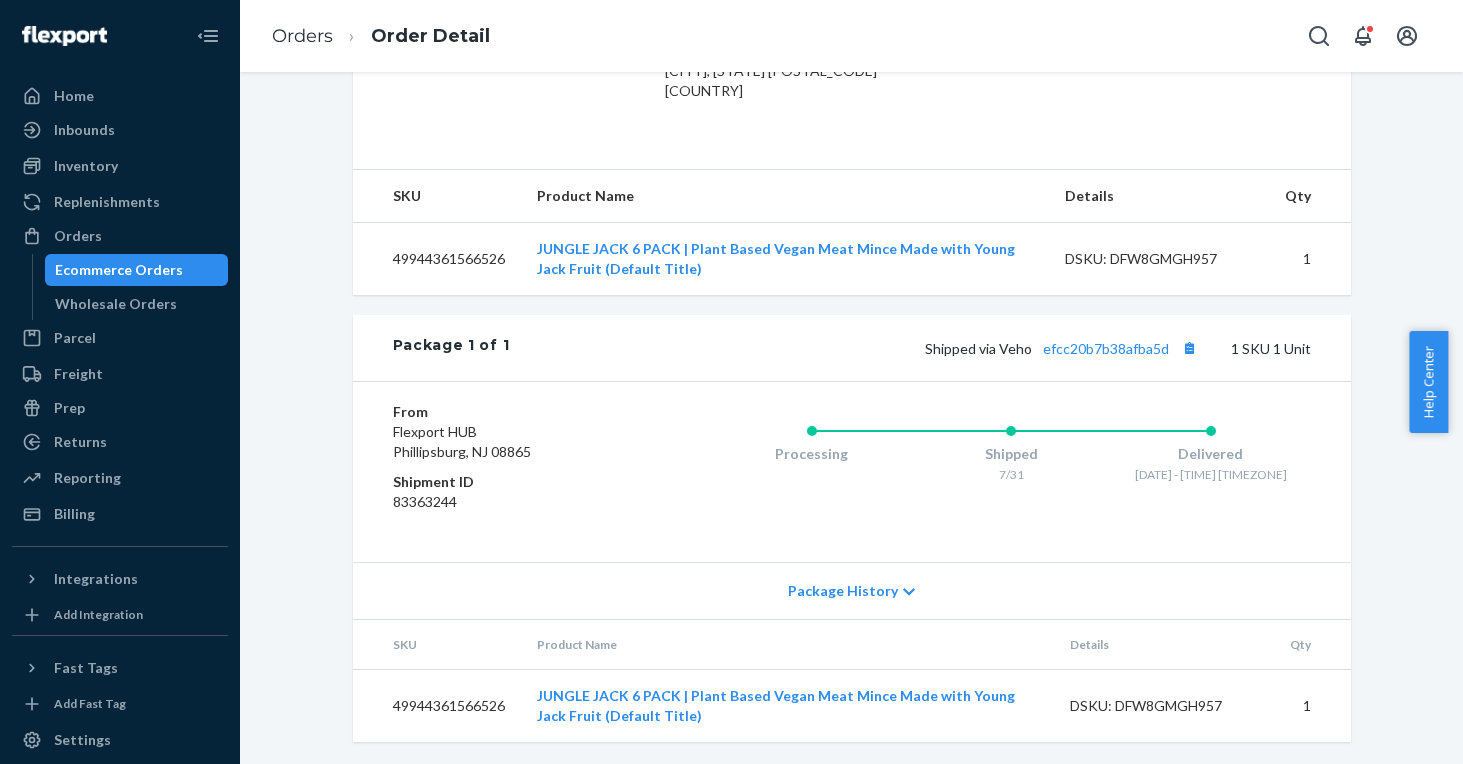 click on "Shipped via Veho   efcc20b7b38afba5d 1   SKU   1   Unit" at bounding box center [909, 348] 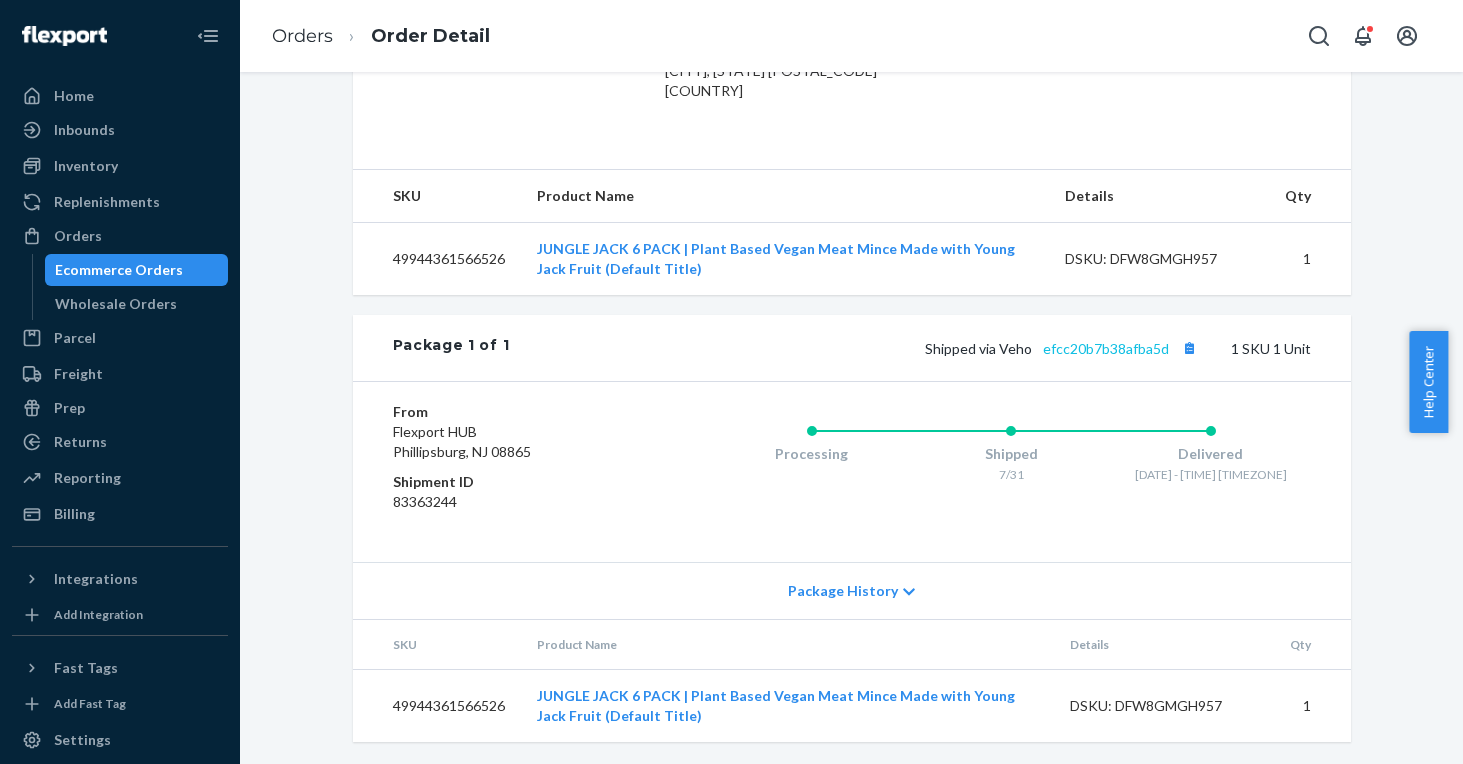 click on "efcc20b7b38afba5d" at bounding box center [1106, 348] 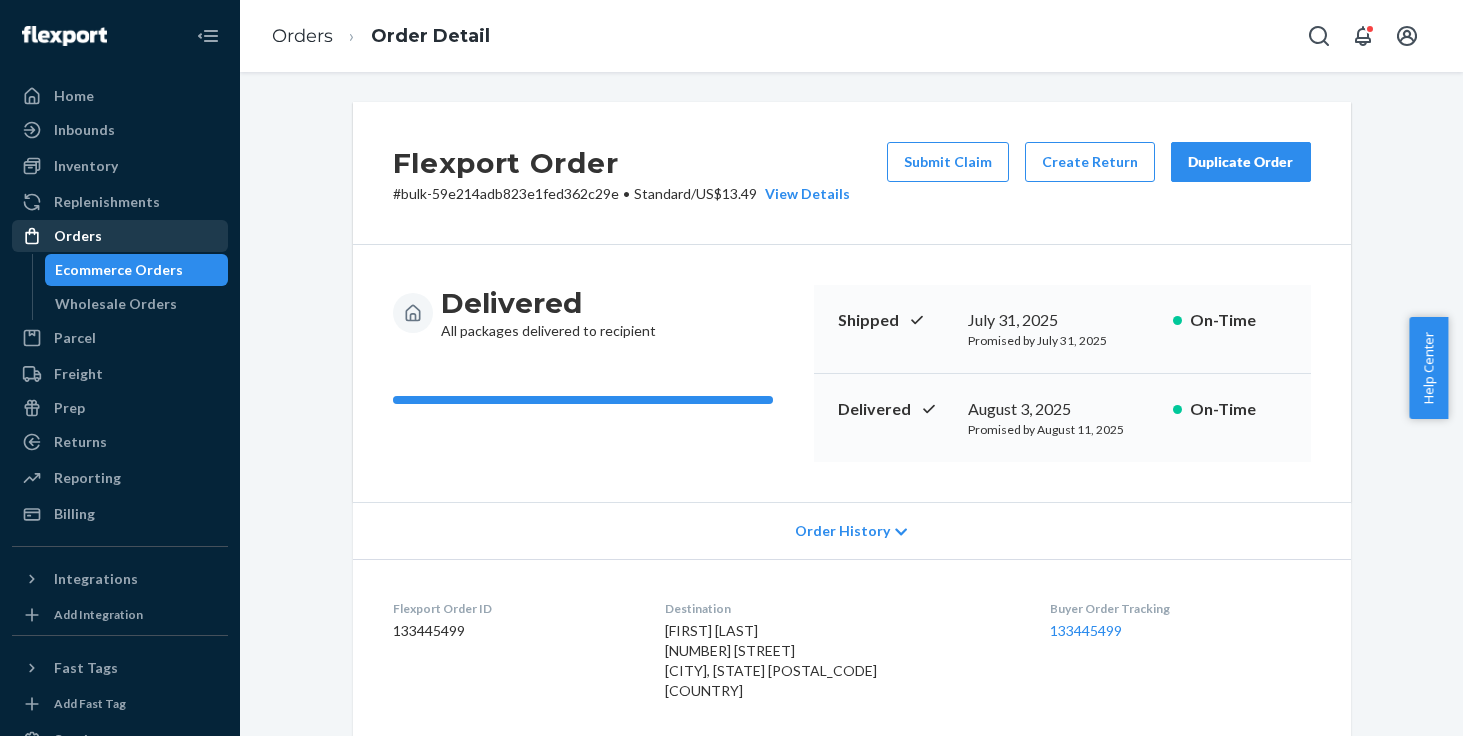 scroll, scrollTop: -2, scrollLeft: 0, axis: vertical 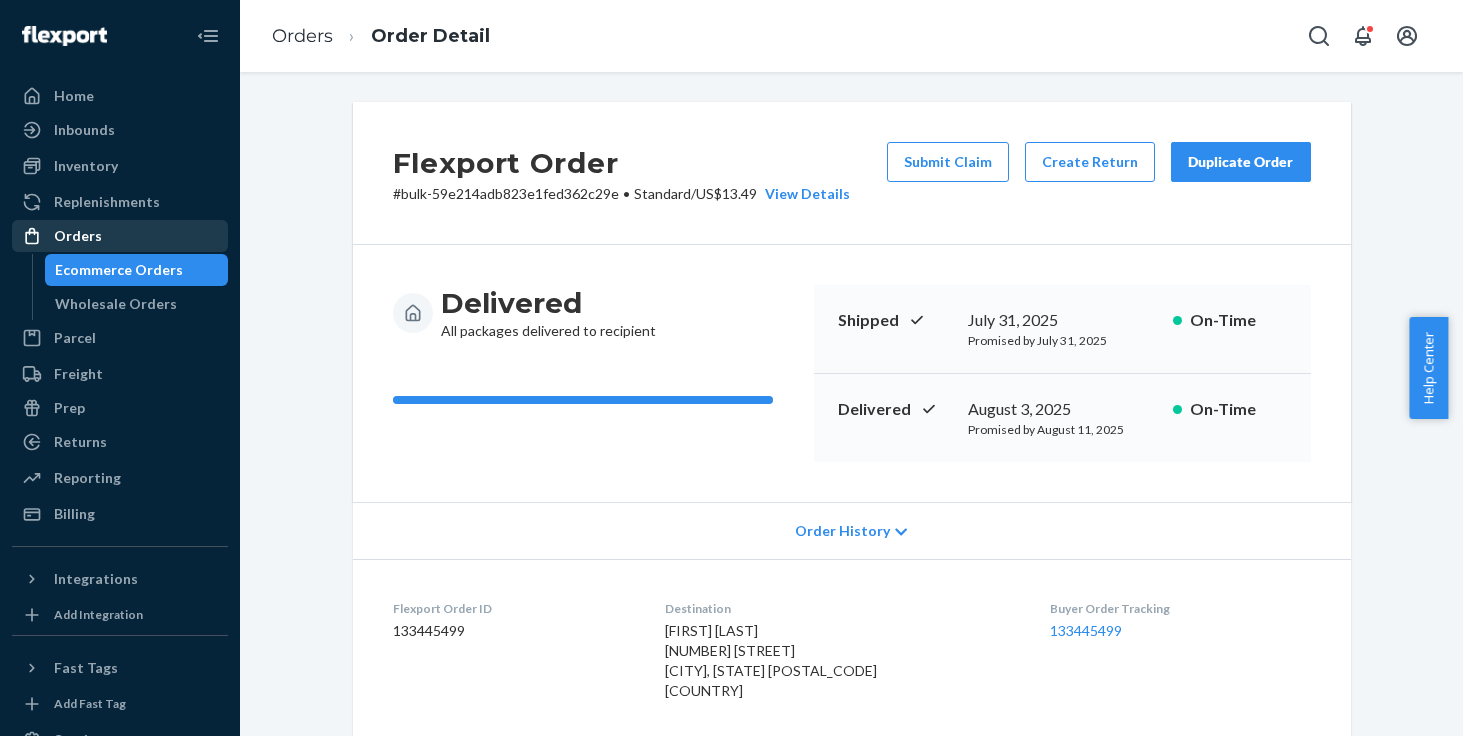 click on "Orders" at bounding box center [120, 236] 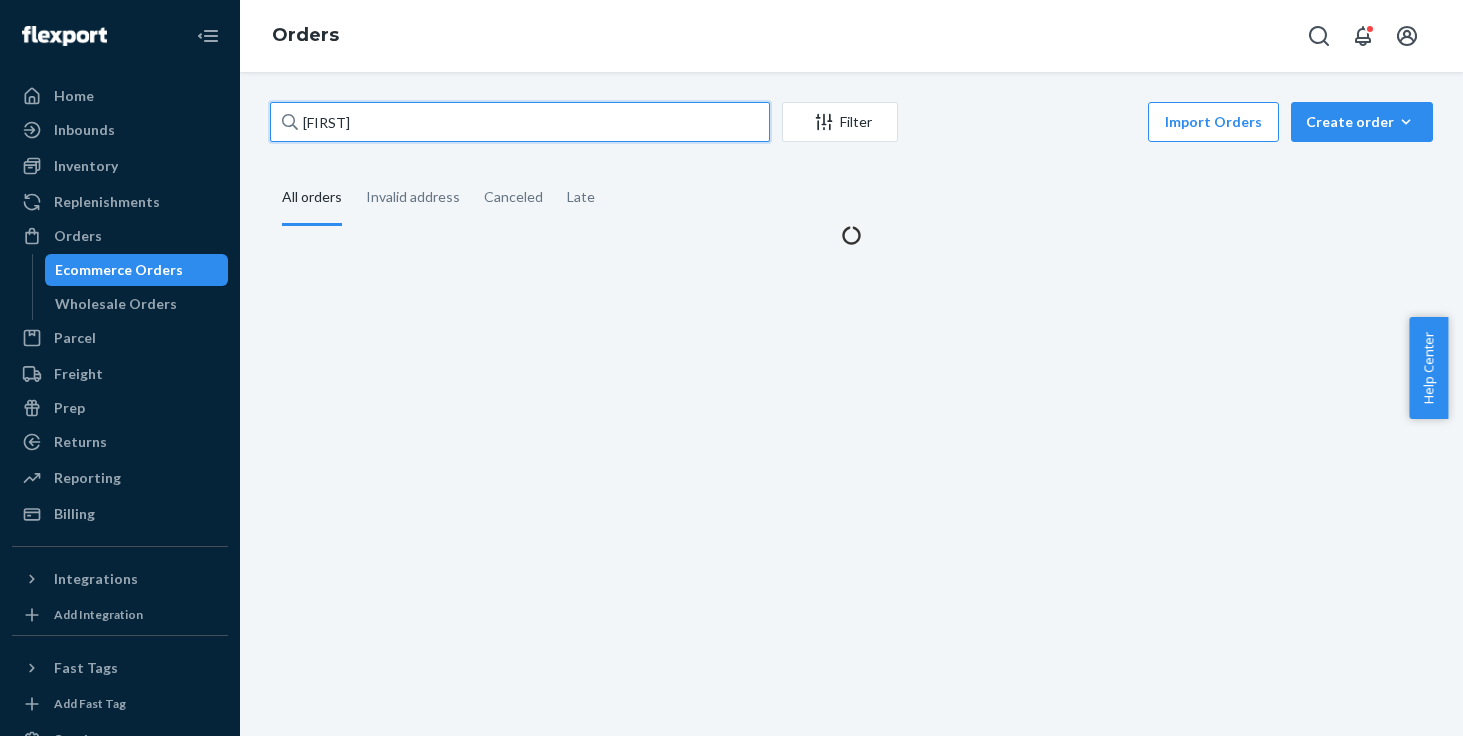 click on "[FIRST]" at bounding box center (520, 122) 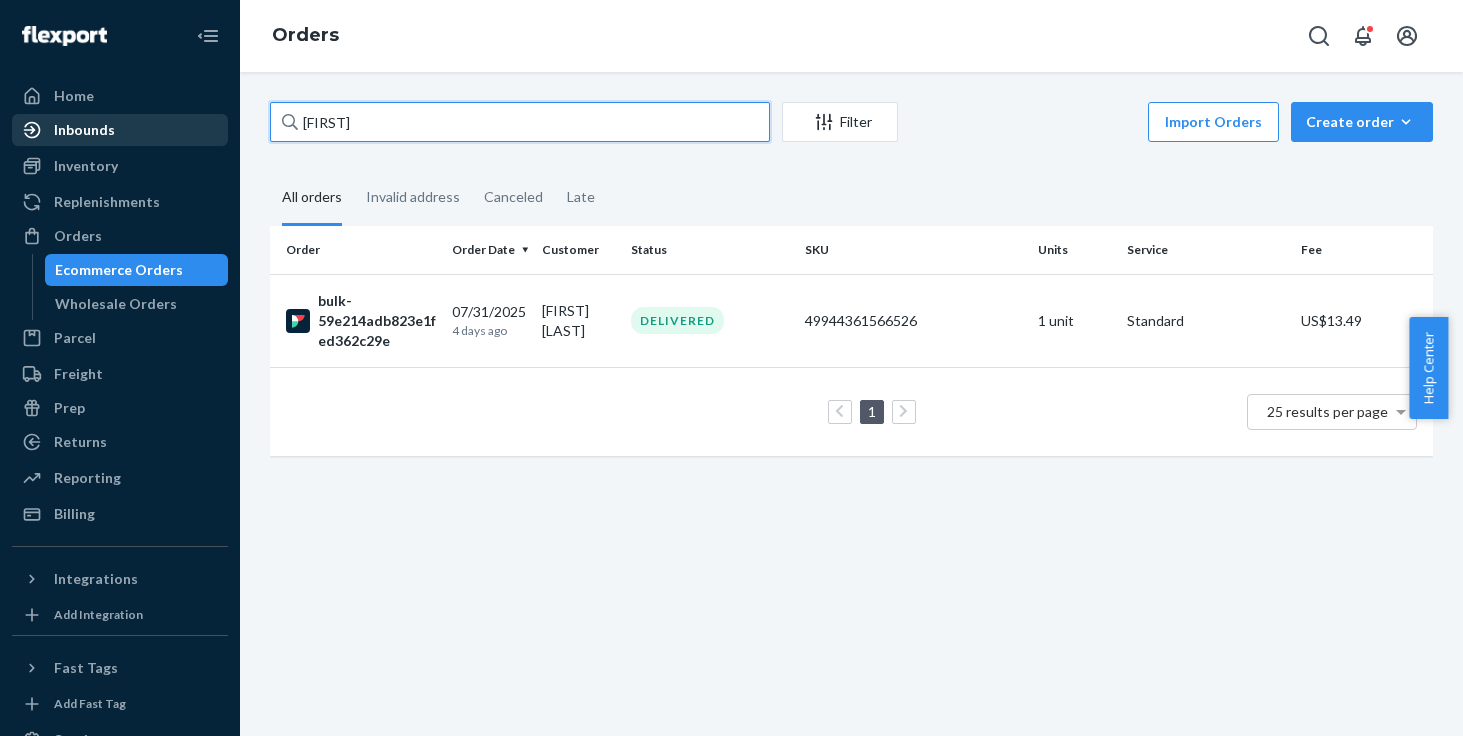 drag, startPoint x: 365, startPoint y: 120, endPoint x: 129, endPoint y: 141, distance: 236.93248 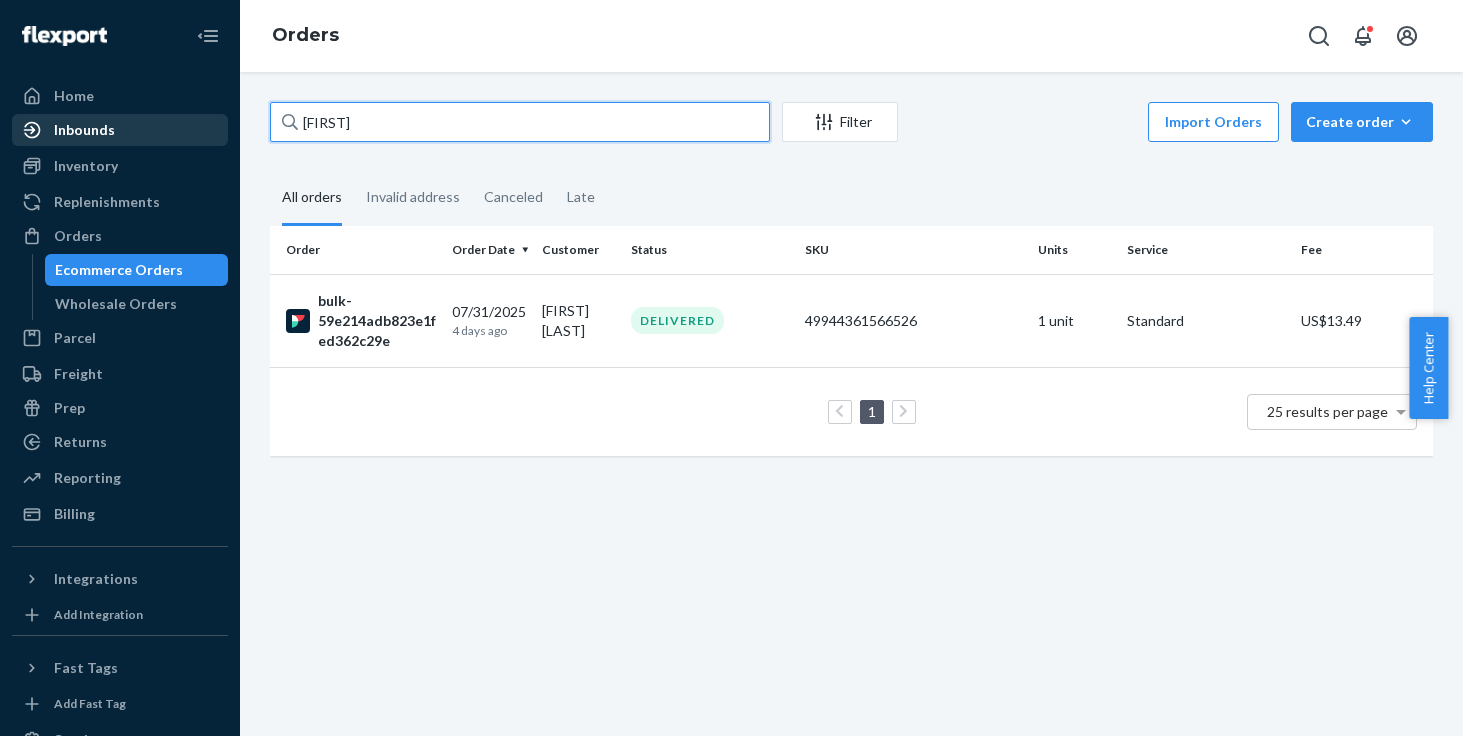 click on "Home Inbounds Shipping Plans Problems Inventory Products Replenishments OrdersEcommerce Orders Wholesale Orders Parcel Parcel orders Integrations Freight Prep Returns All Returns Get Onboarded Reporting Reports Analytics Billing Integrations Add Integration Fast Tags Add Fast Tag Settings Talk to Support Help Center Give Feedback Orders [NAME] Filter Import Orders Create orderEcommerce order Removal order All orders Invalid address Canceled Late Order Order Date Customer Status SKU Units Service Fee [ID] 07/31/2025 4 days ago [FIRST] [LAST] DELIVERED 49944361566526 1 unit Standard US$13.49 1 25 results per page" at bounding box center [731, 368] 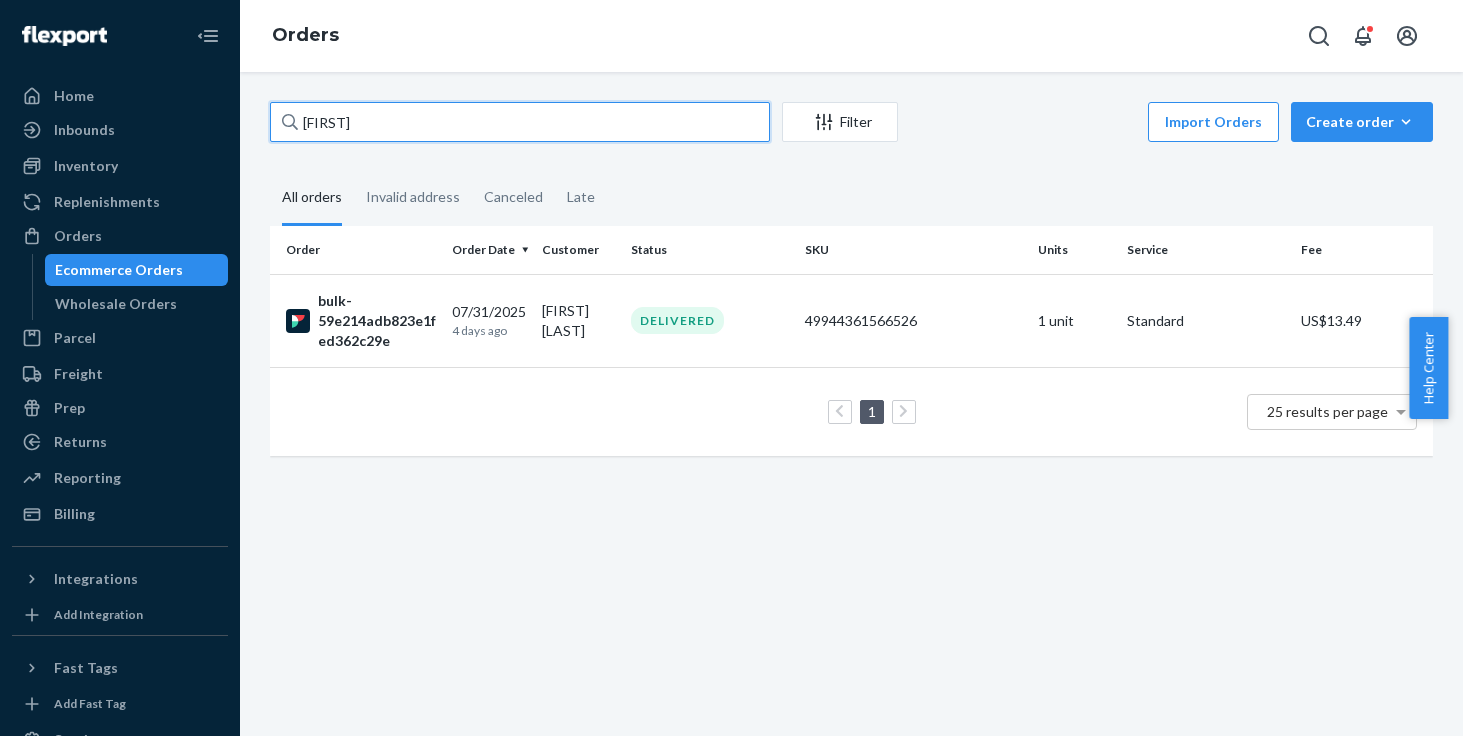 drag, startPoint x: 338, startPoint y: 117, endPoint x: 303, endPoint y: 117, distance: 35 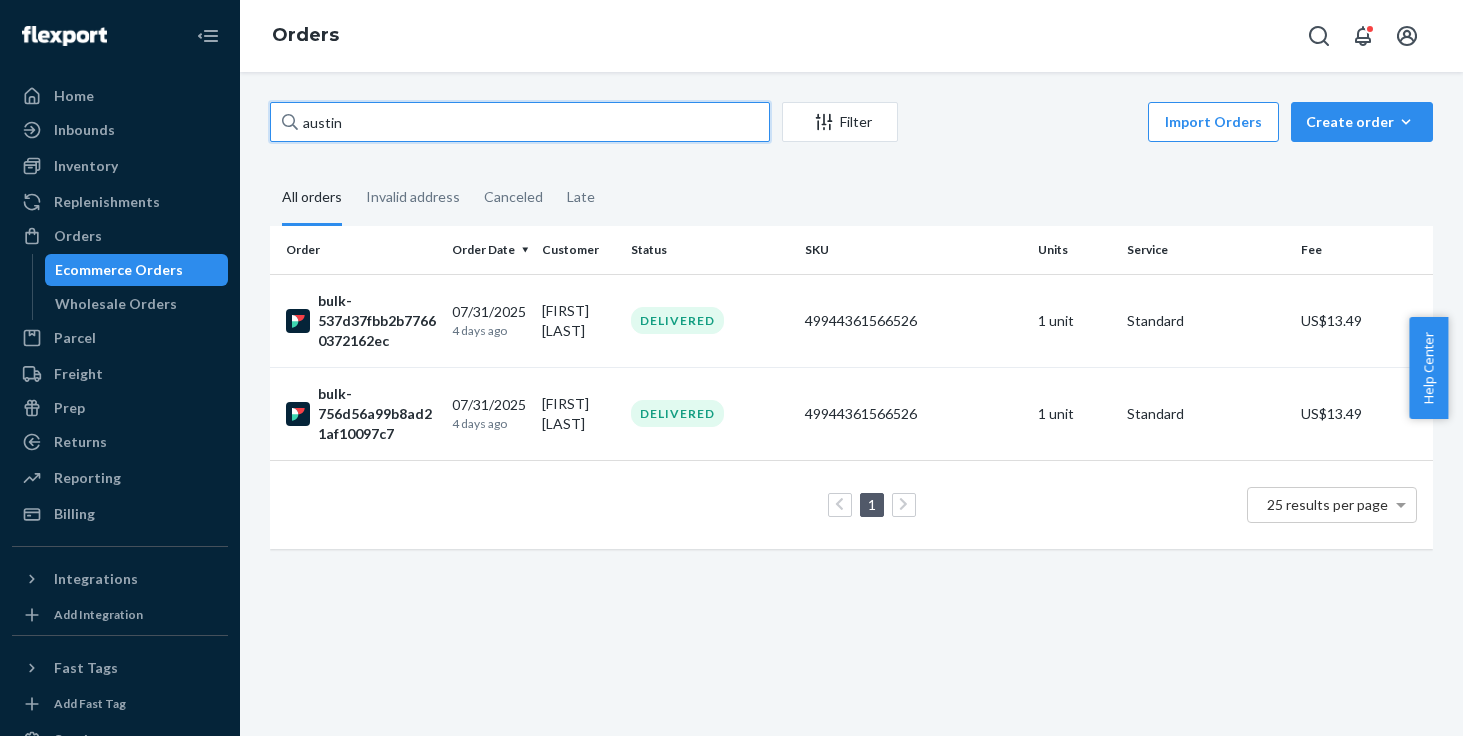 type on "Austin" 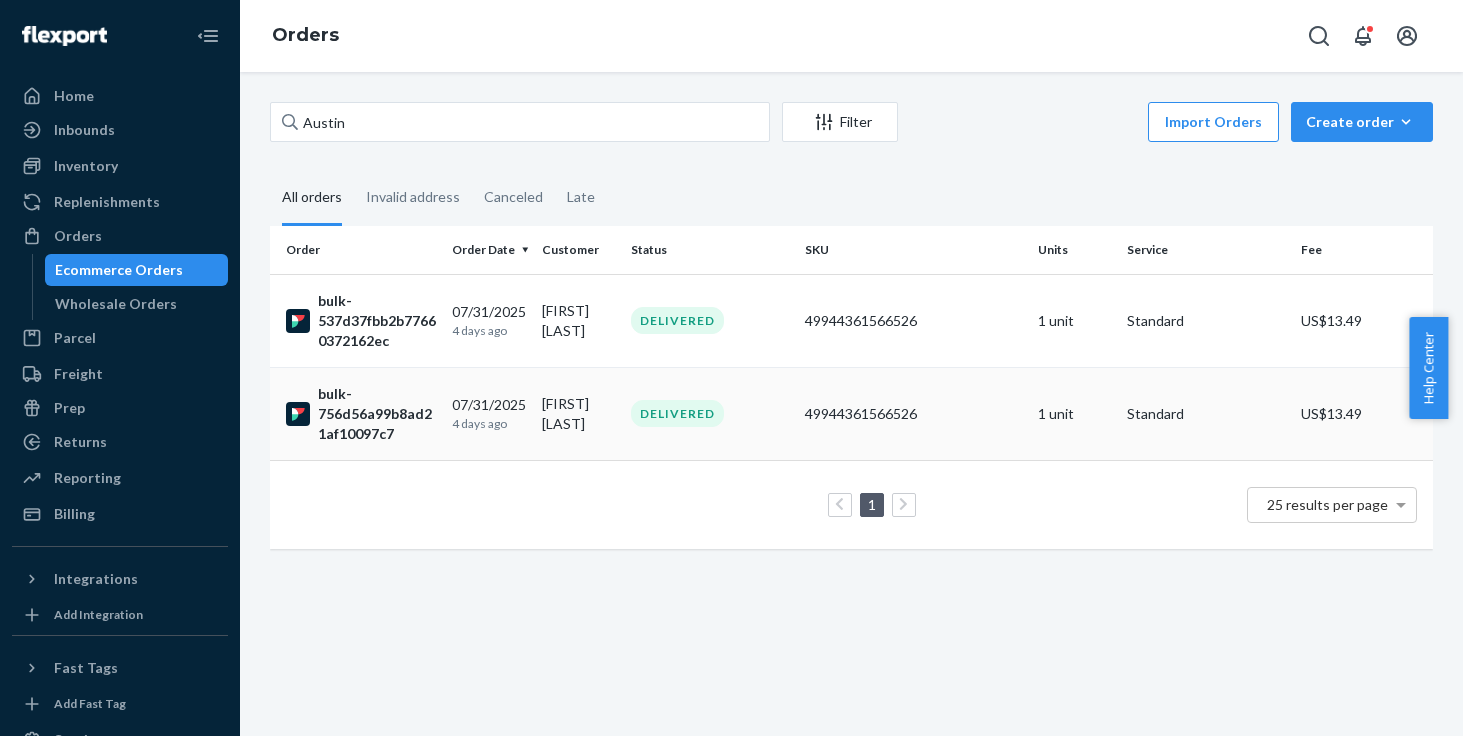 drag, startPoint x: 327, startPoint y: 162, endPoint x: 565, endPoint y: 415, distance: 347.3514 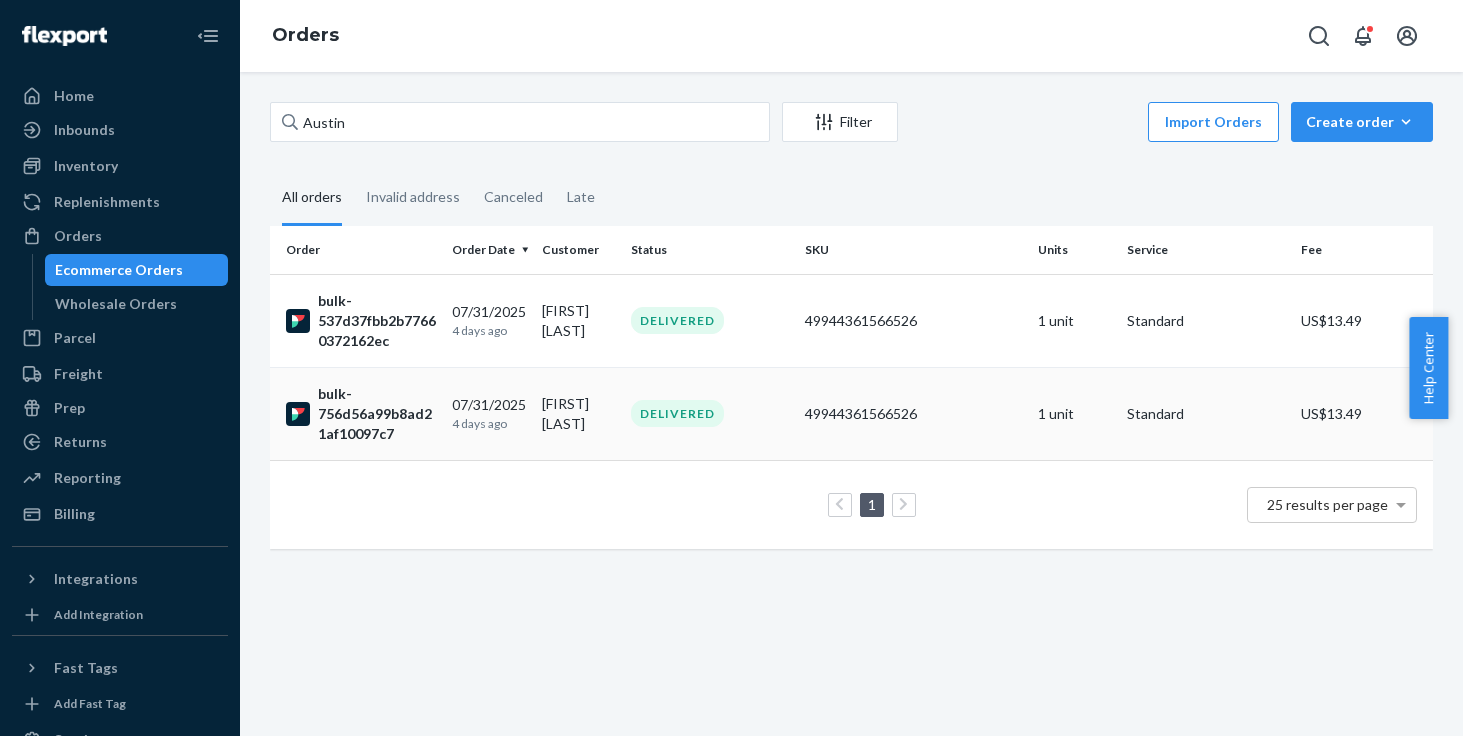 click on "[FIRST] [LAST]" at bounding box center [578, 413] 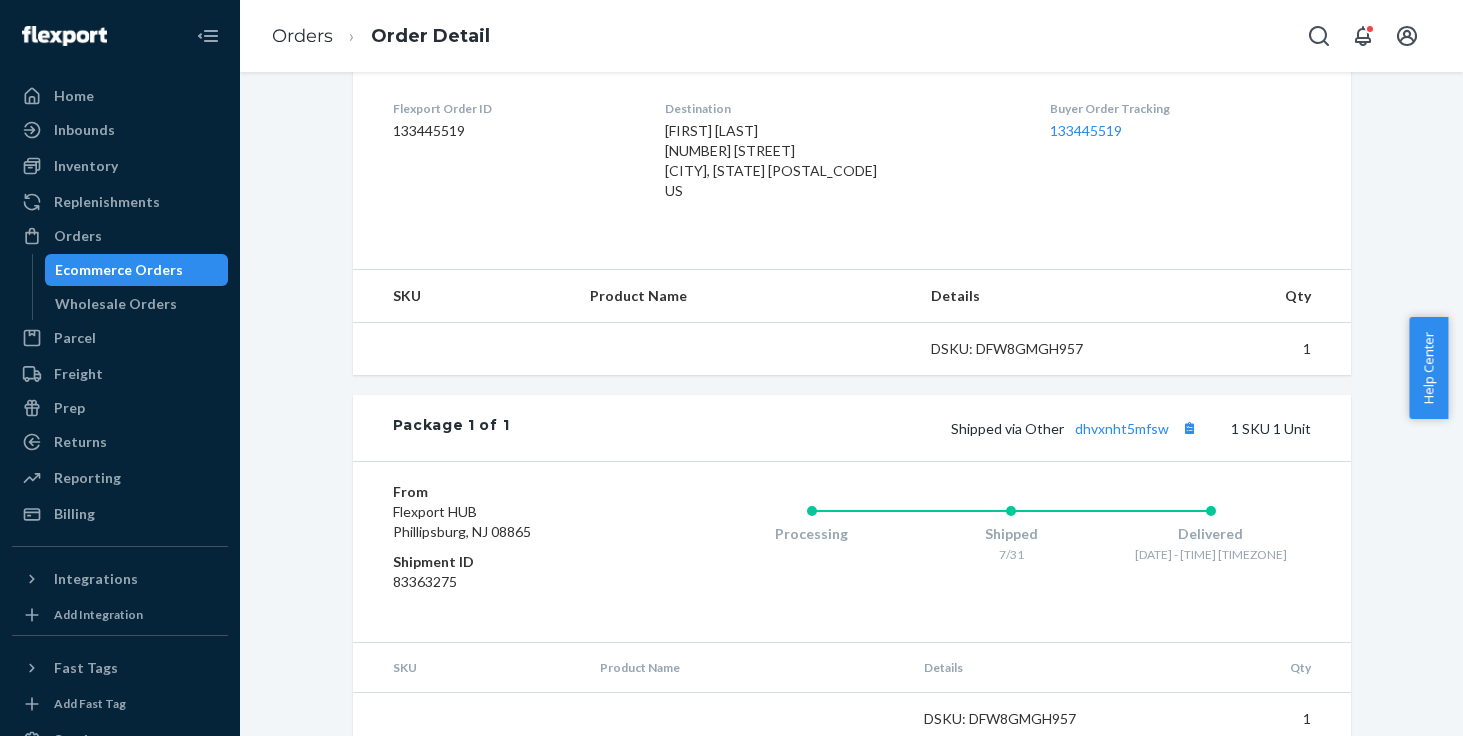 scroll, scrollTop: 531, scrollLeft: 0, axis: vertical 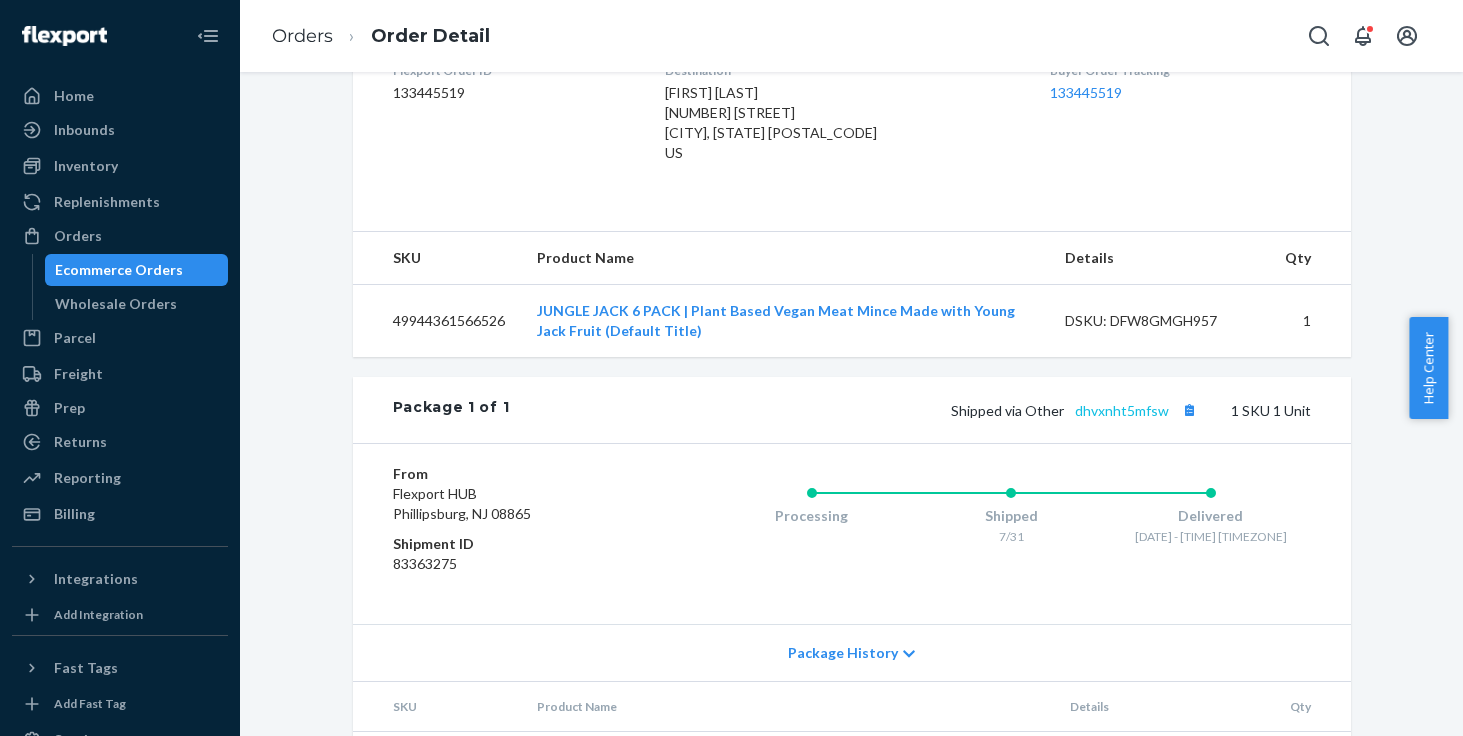 click on "dhvxnht5mfsw" at bounding box center [1122, 410] 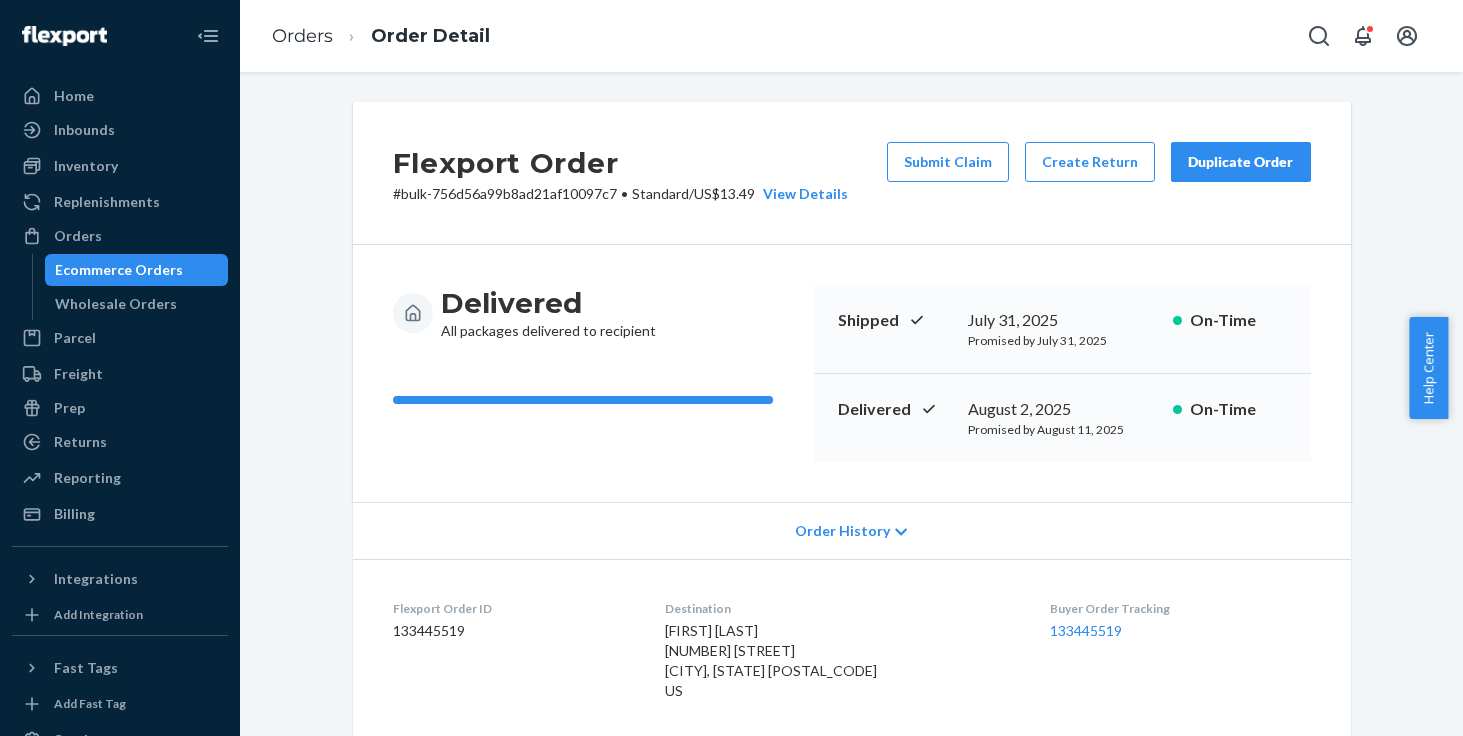 scroll, scrollTop: 0, scrollLeft: 0, axis: both 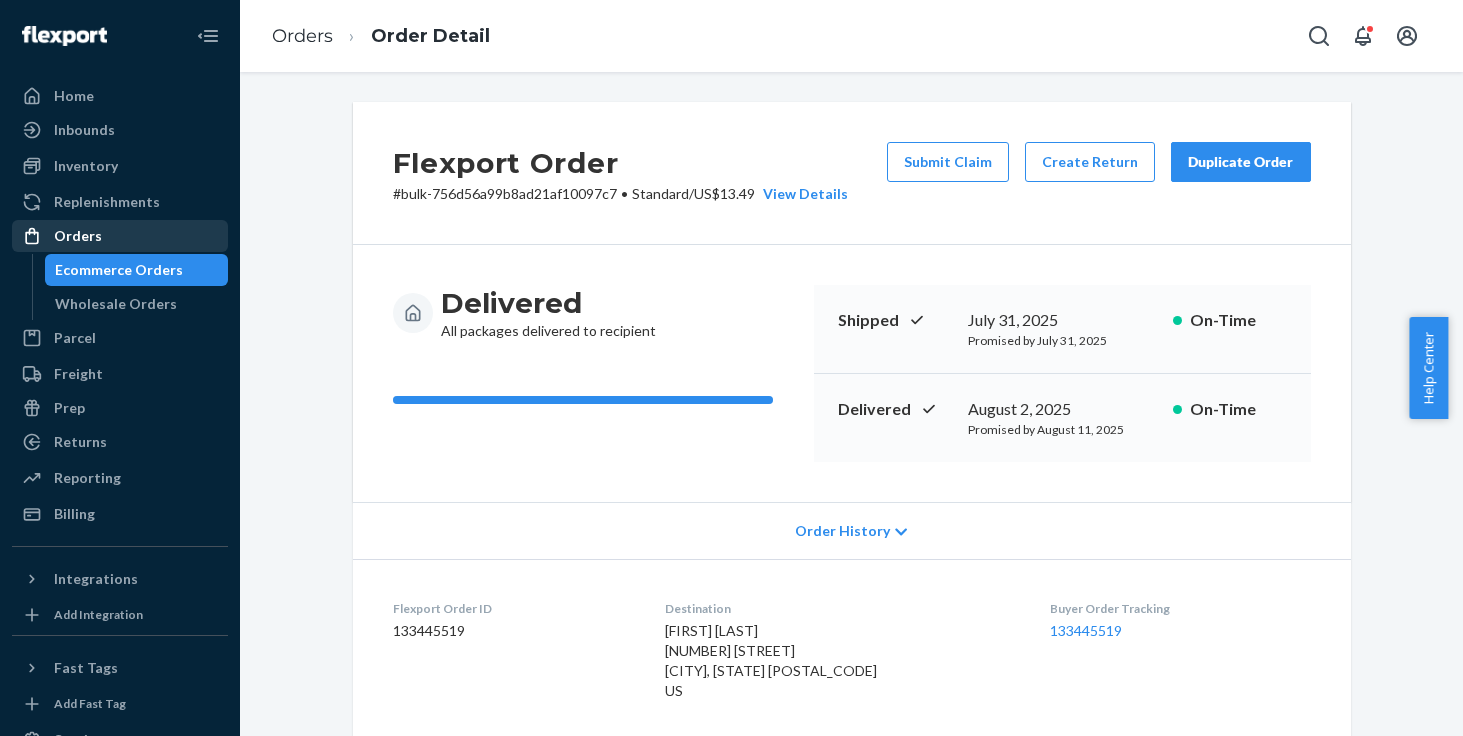 click on "Orders" at bounding box center [78, 236] 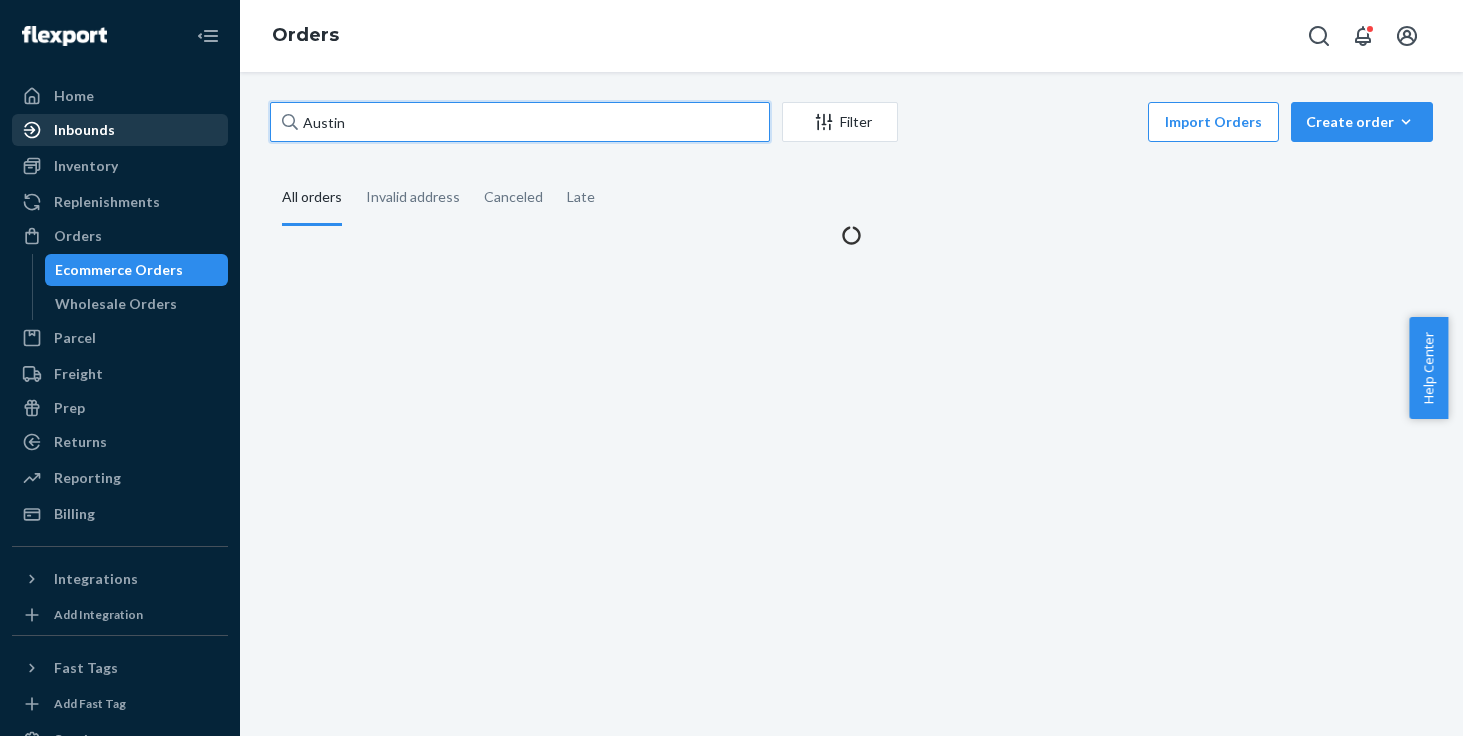 drag, startPoint x: 360, startPoint y: 124, endPoint x: 128, endPoint y: 122, distance: 232.00862 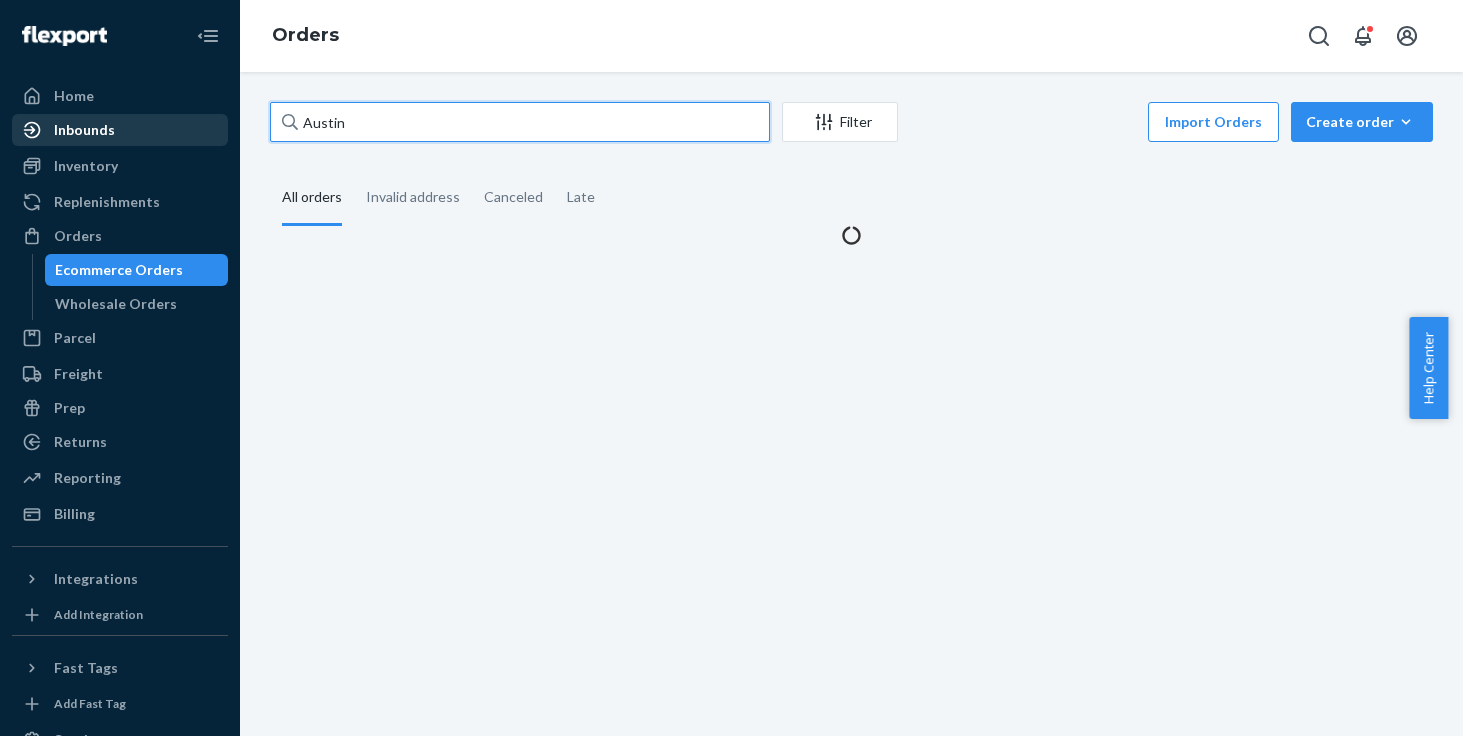 click on "Home Inbounds Shipping Plans Problems Inventory Products Replenishments OrdersEcommerce Orders Wholesale Orders Parcel Parcel orders Integrations Freight Prep Returns All Returns Get Onboarded Reporting Reports Analytics Billing Integrations Add Integration Fast Tags Add Fast Tag Settings Talk to Support Help Center Give Feedback Orders [NAME] Filter Import Orders Create orderEcommerce order Removal order All orders Invalid address Canceled Late" at bounding box center [731, 368] 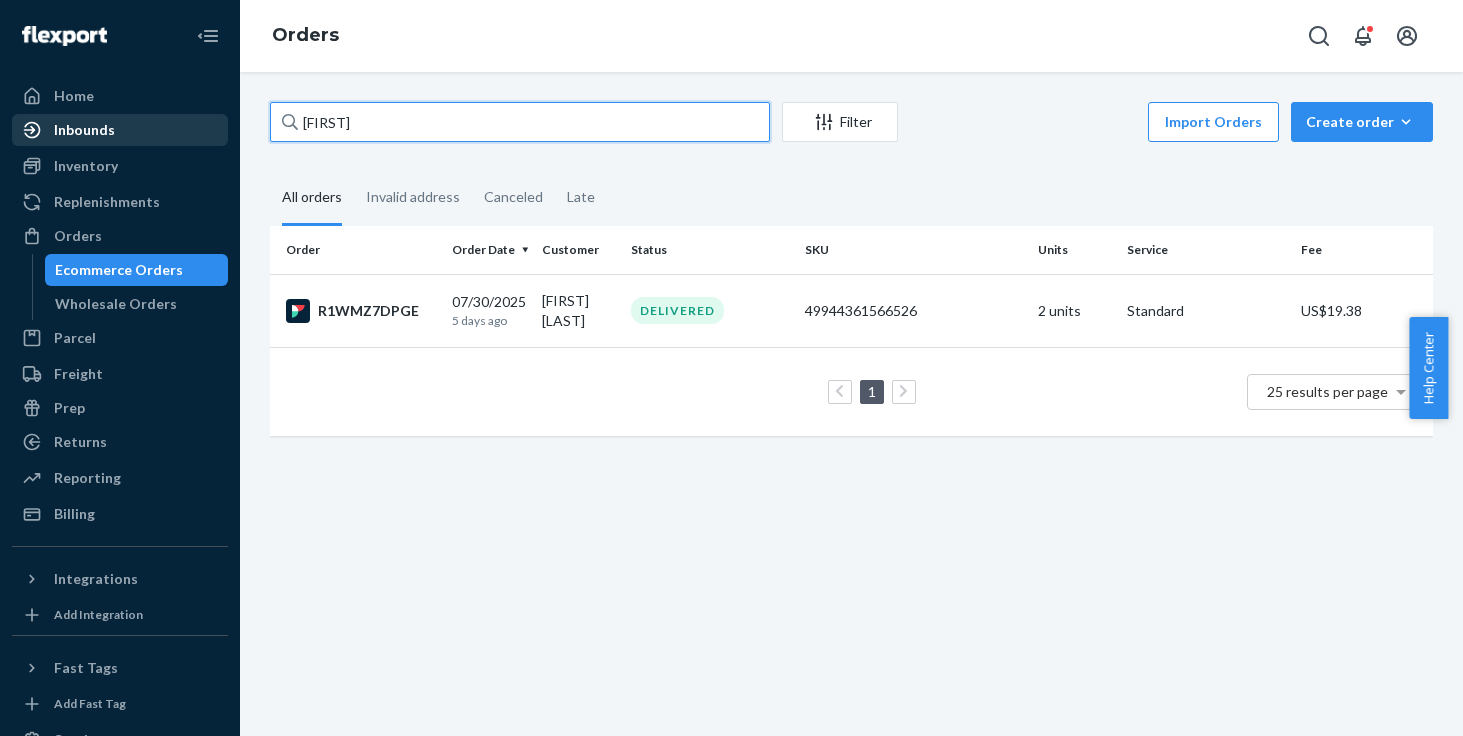 type on "[FIRST]" 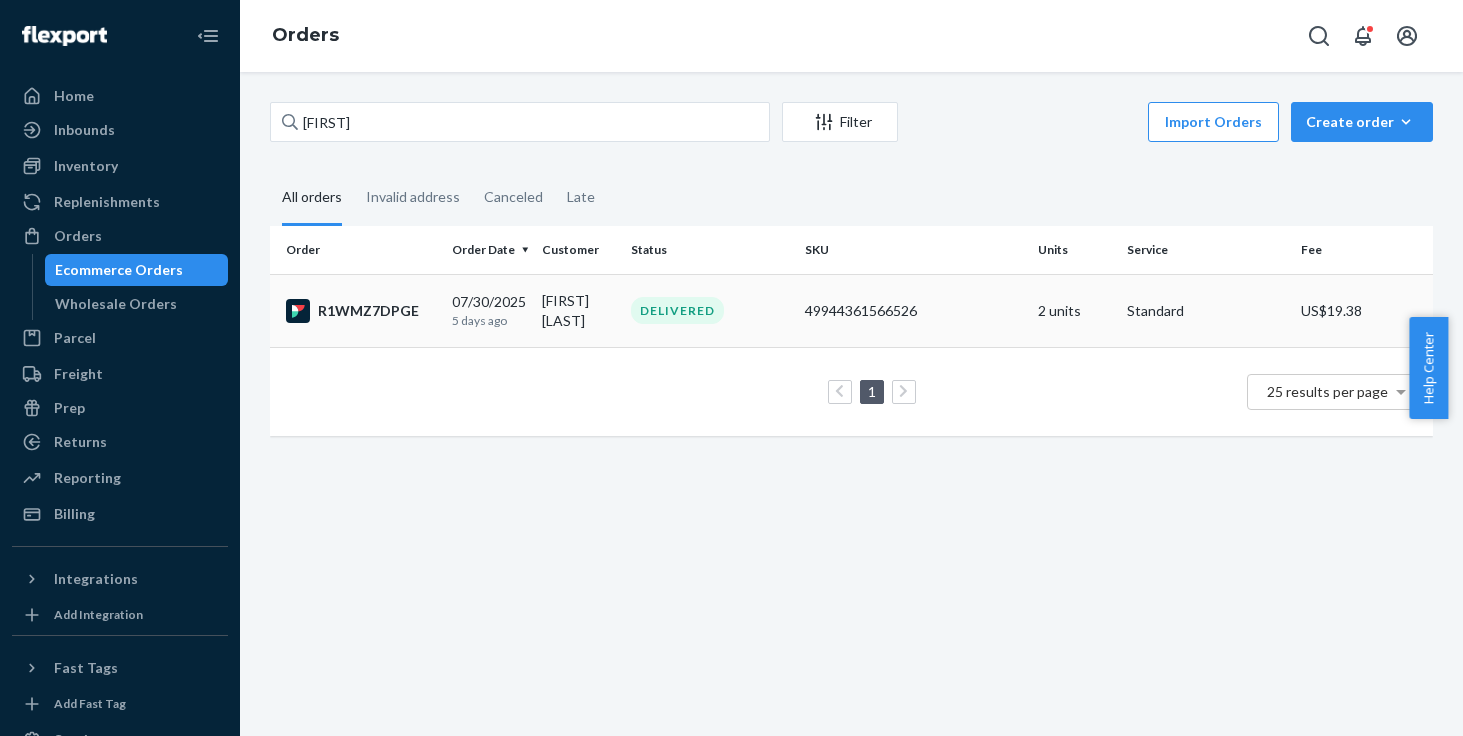 drag, startPoint x: 128, startPoint y: 122, endPoint x: 546, endPoint y: 311, distance: 458.74286 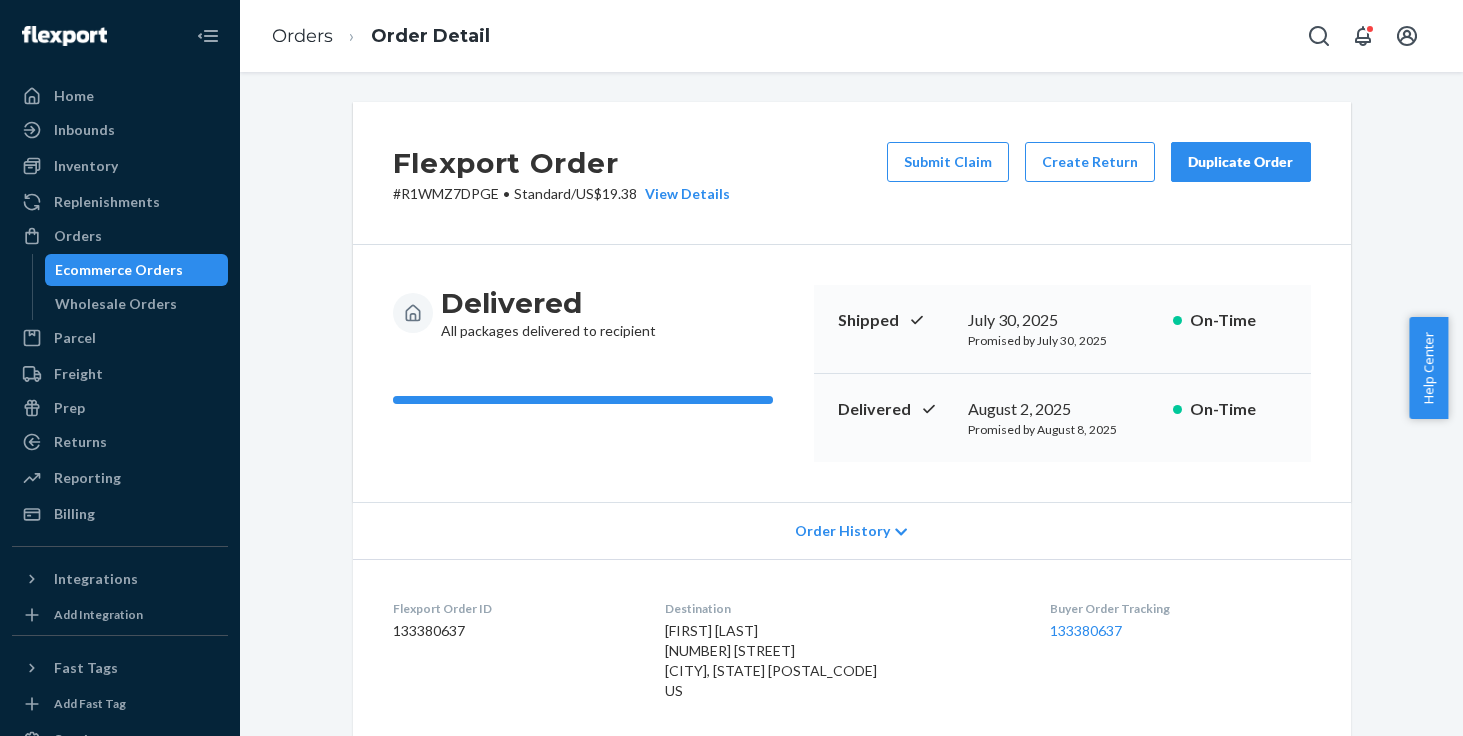 scroll, scrollTop: 0, scrollLeft: 0, axis: both 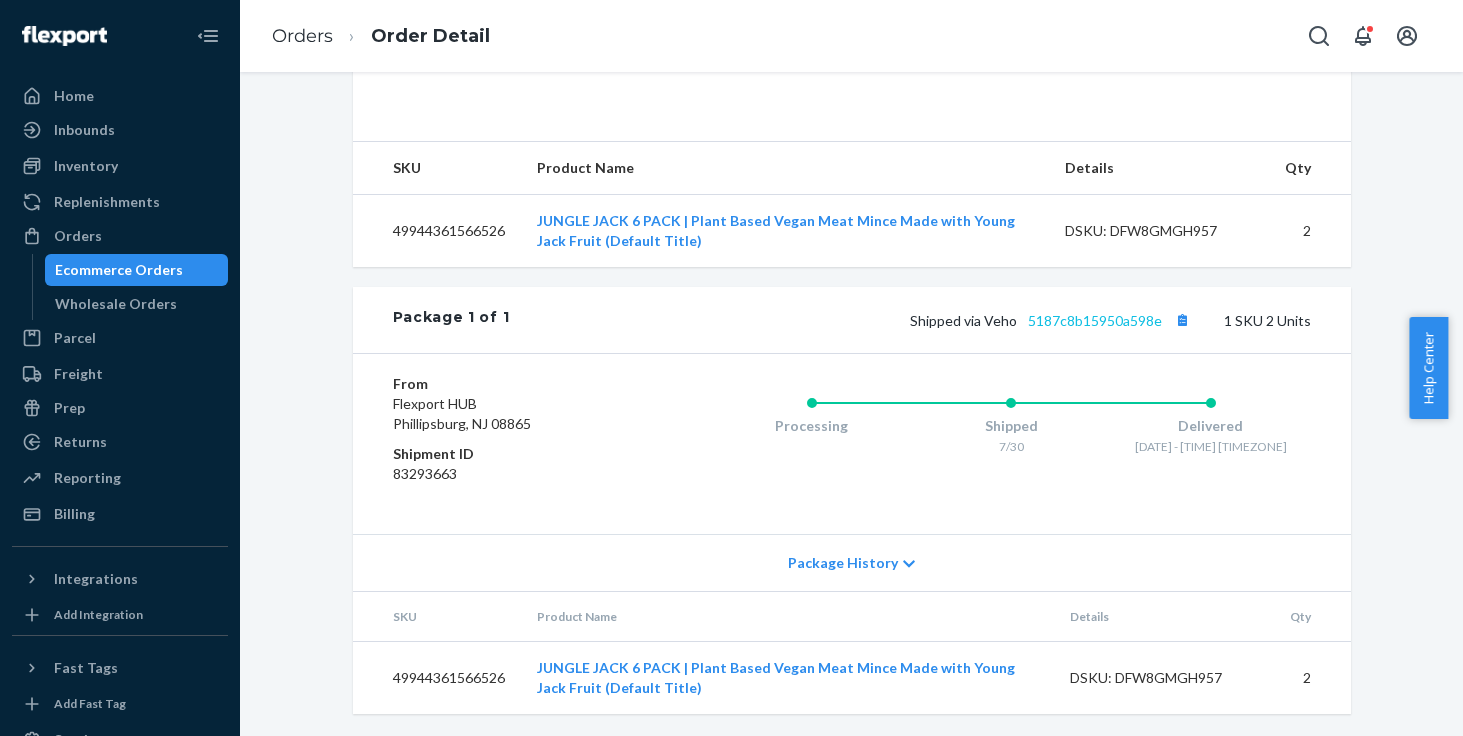 click on "5187c8b15950a598e" at bounding box center (1095, 320) 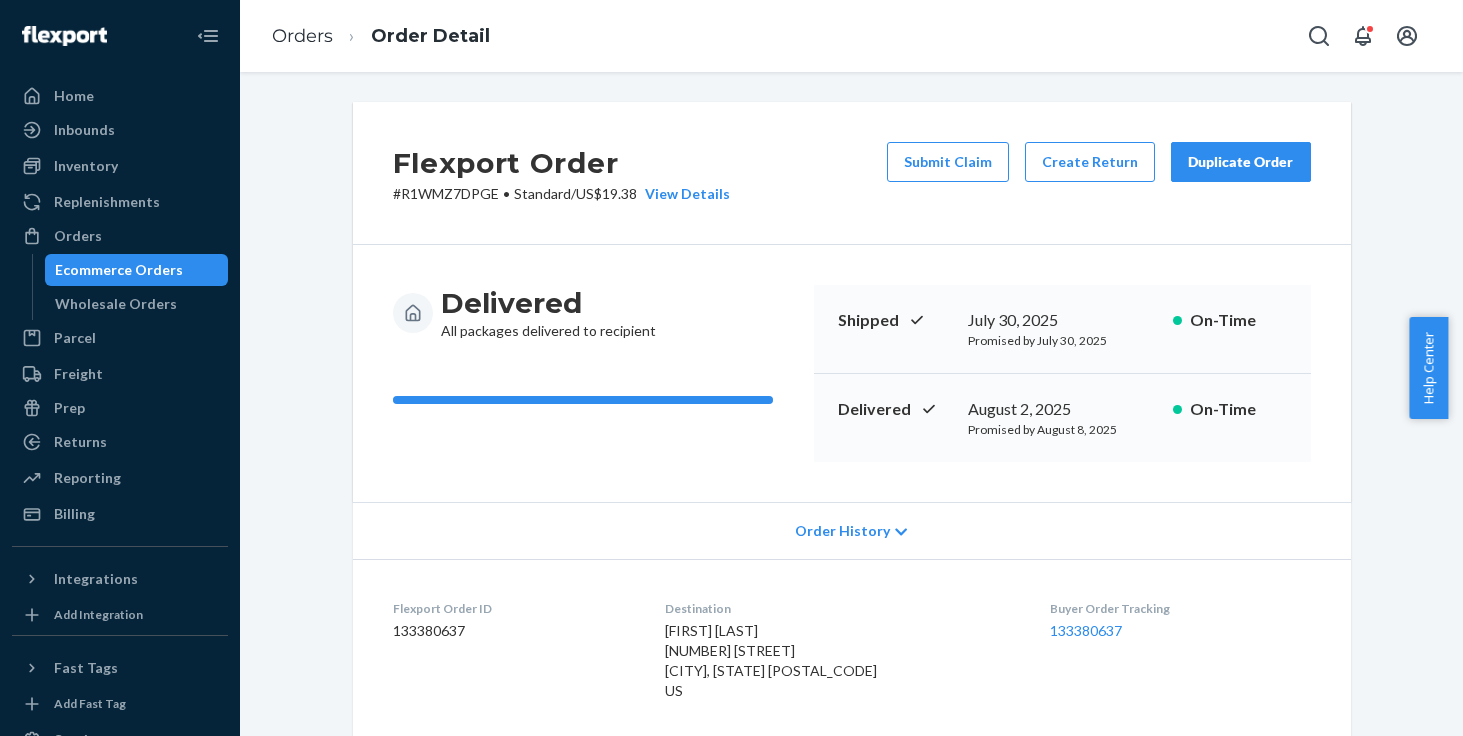 scroll, scrollTop: 0, scrollLeft: 0, axis: both 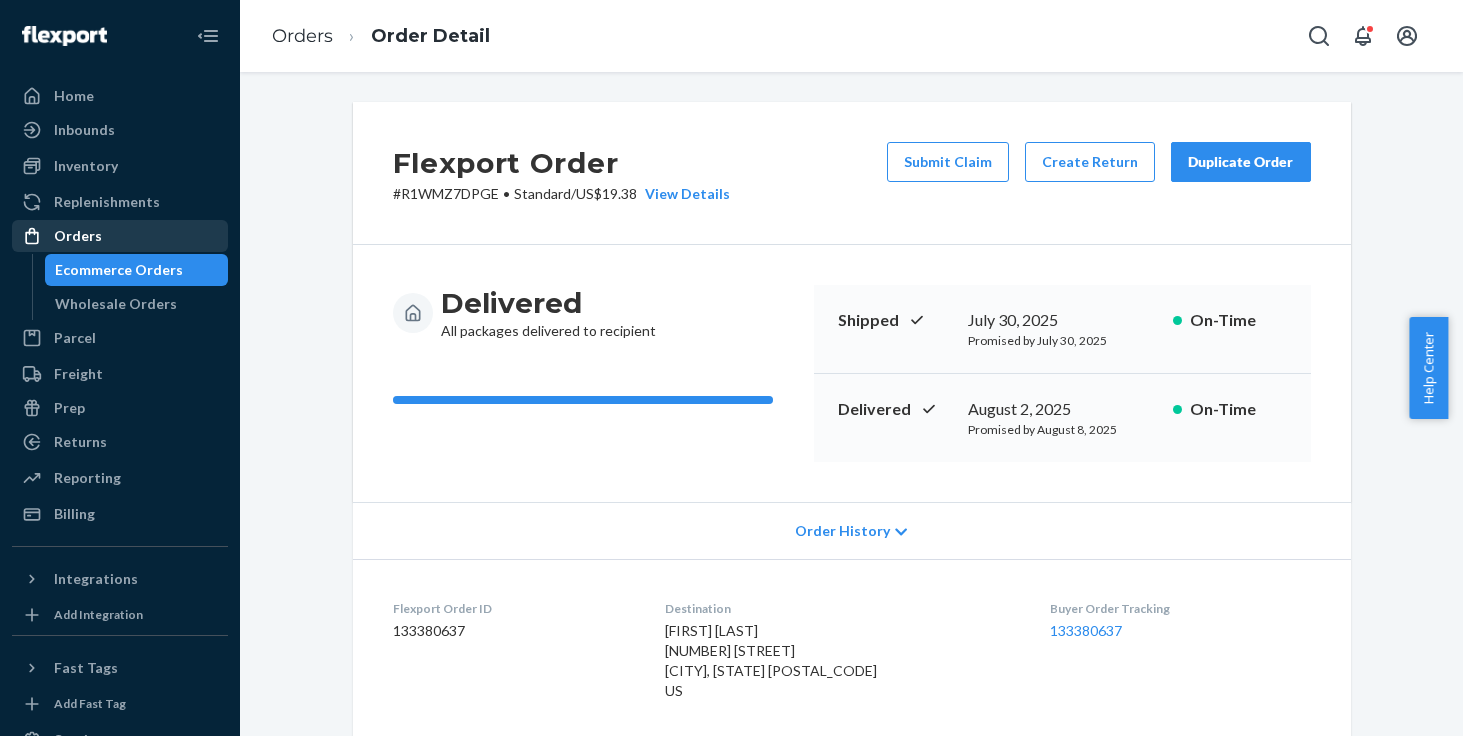 click on "Orders" at bounding box center (120, 236) 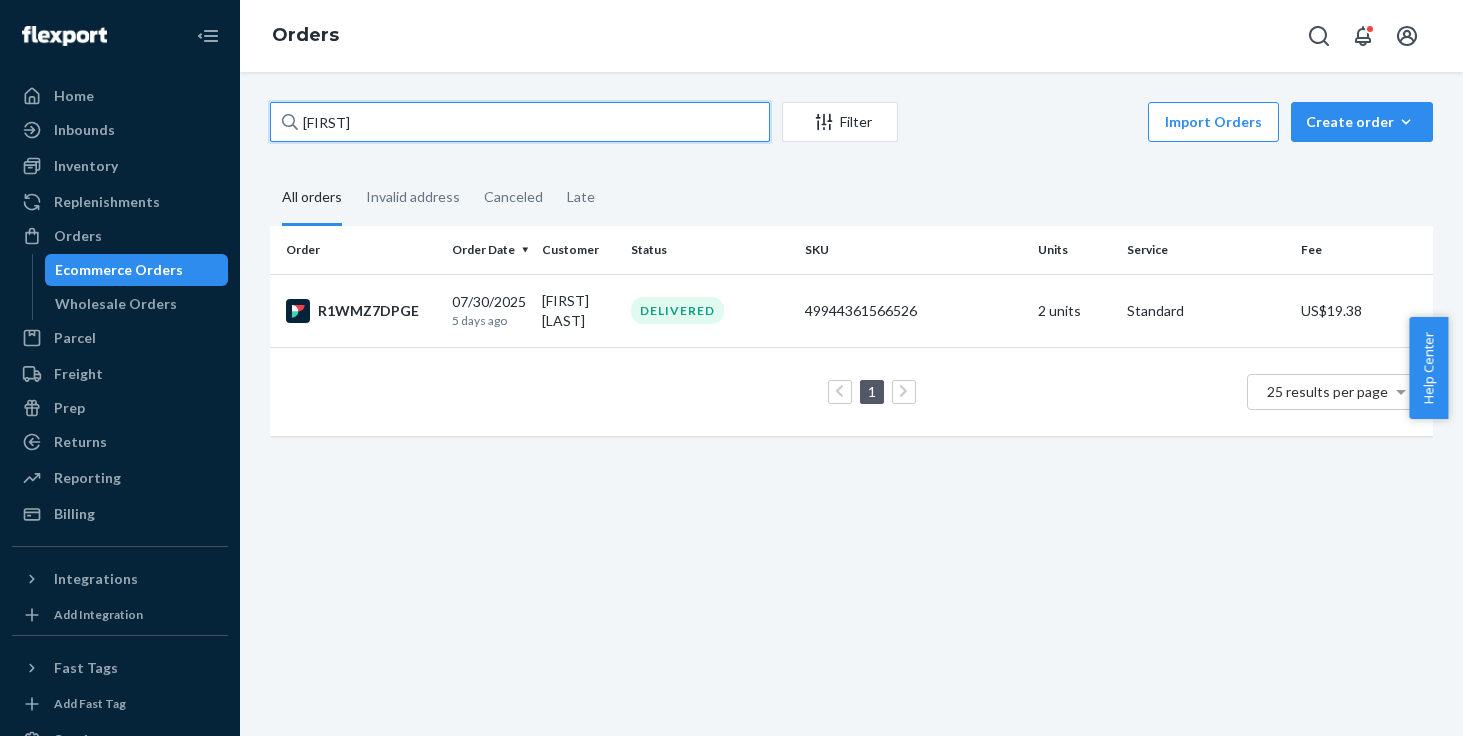 drag, startPoint x: 389, startPoint y: 129, endPoint x: 262, endPoint y: 129, distance: 127 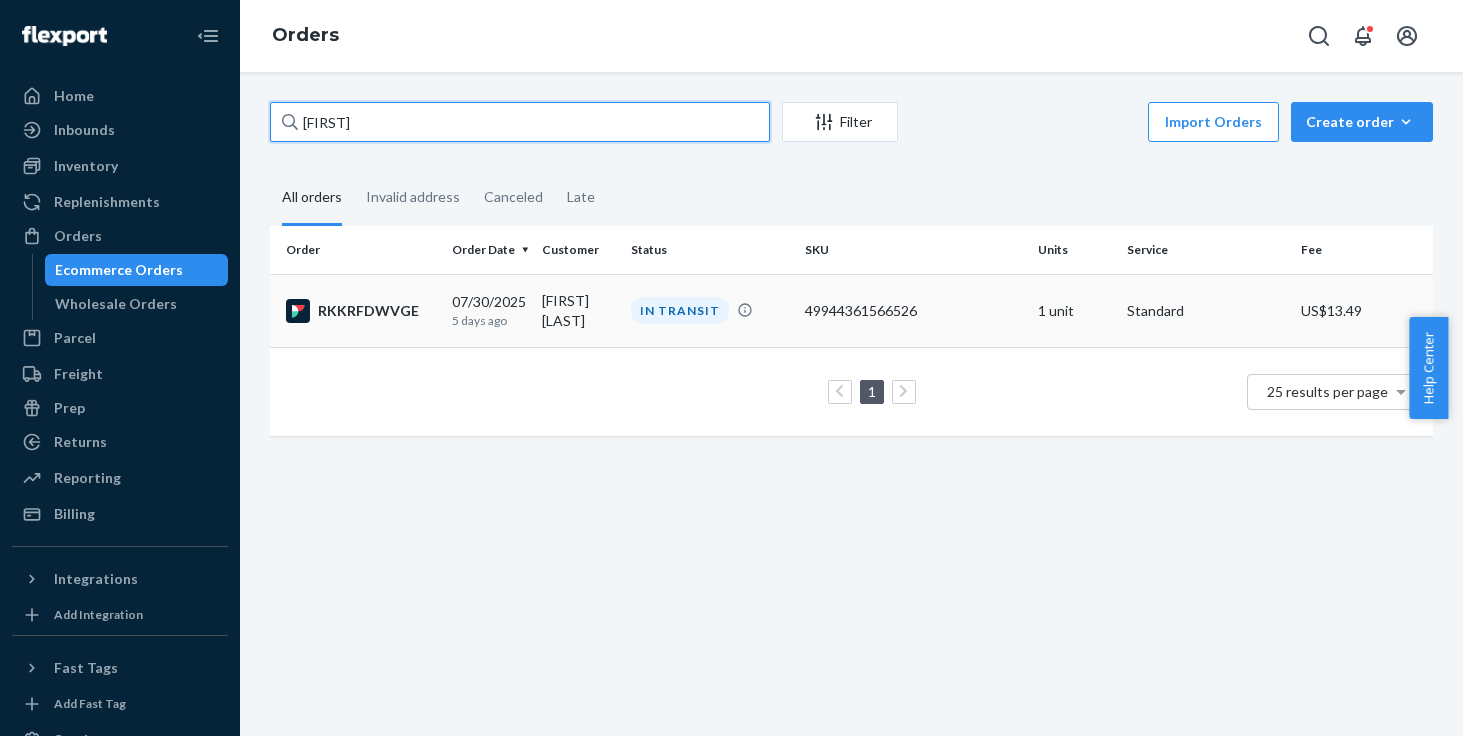 type on "[FIRST]" 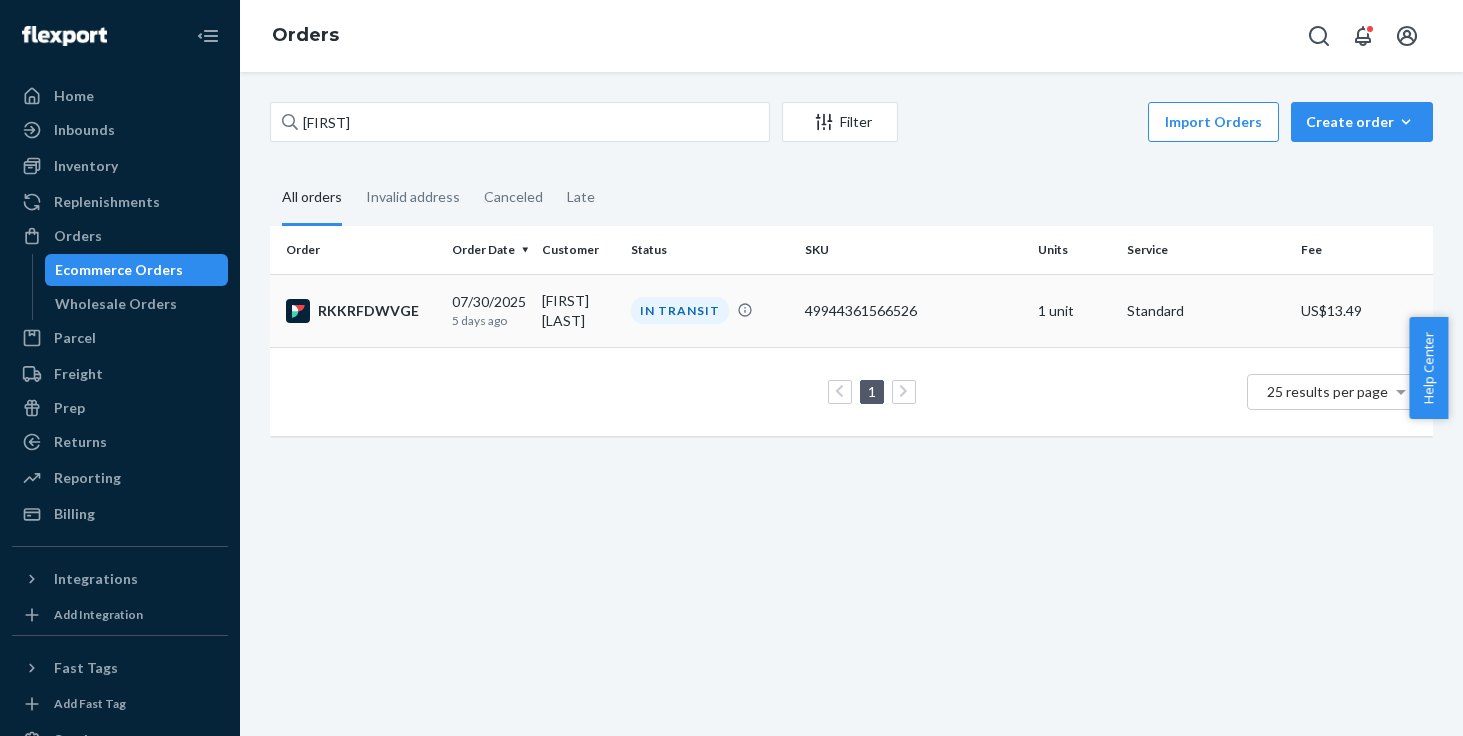click on "[FIRST] [LAST]" at bounding box center (578, 310) 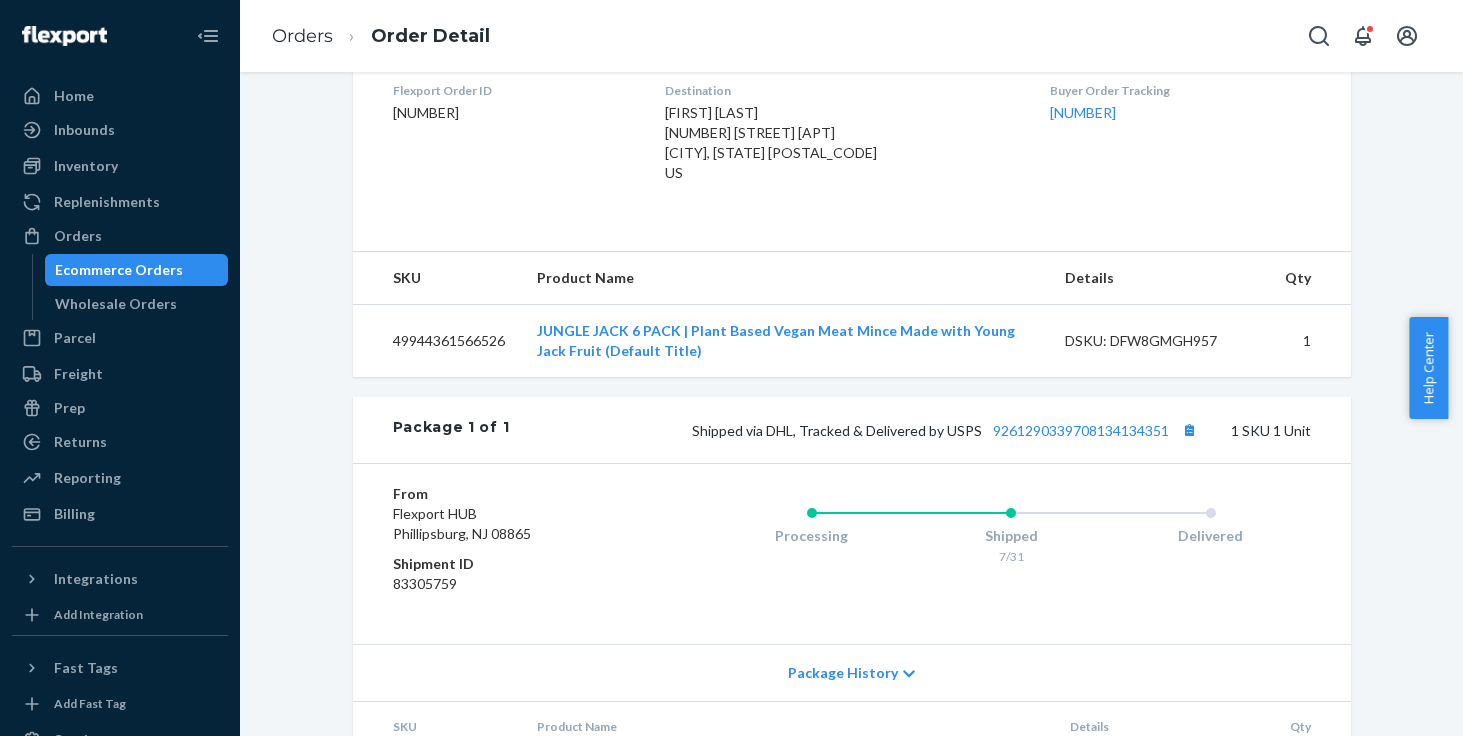 scroll, scrollTop: 522, scrollLeft: 0, axis: vertical 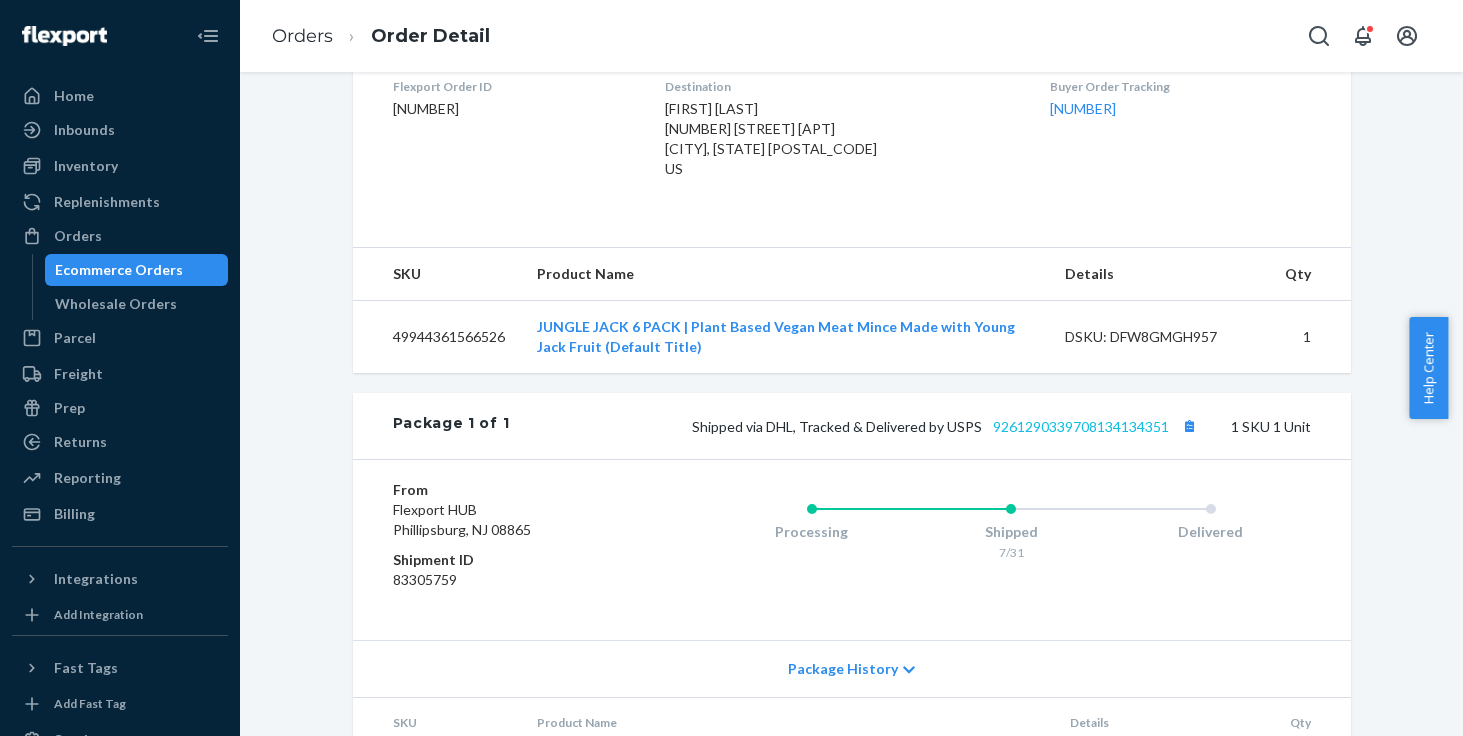 click on "9261290339708134134351" at bounding box center (1081, 426) 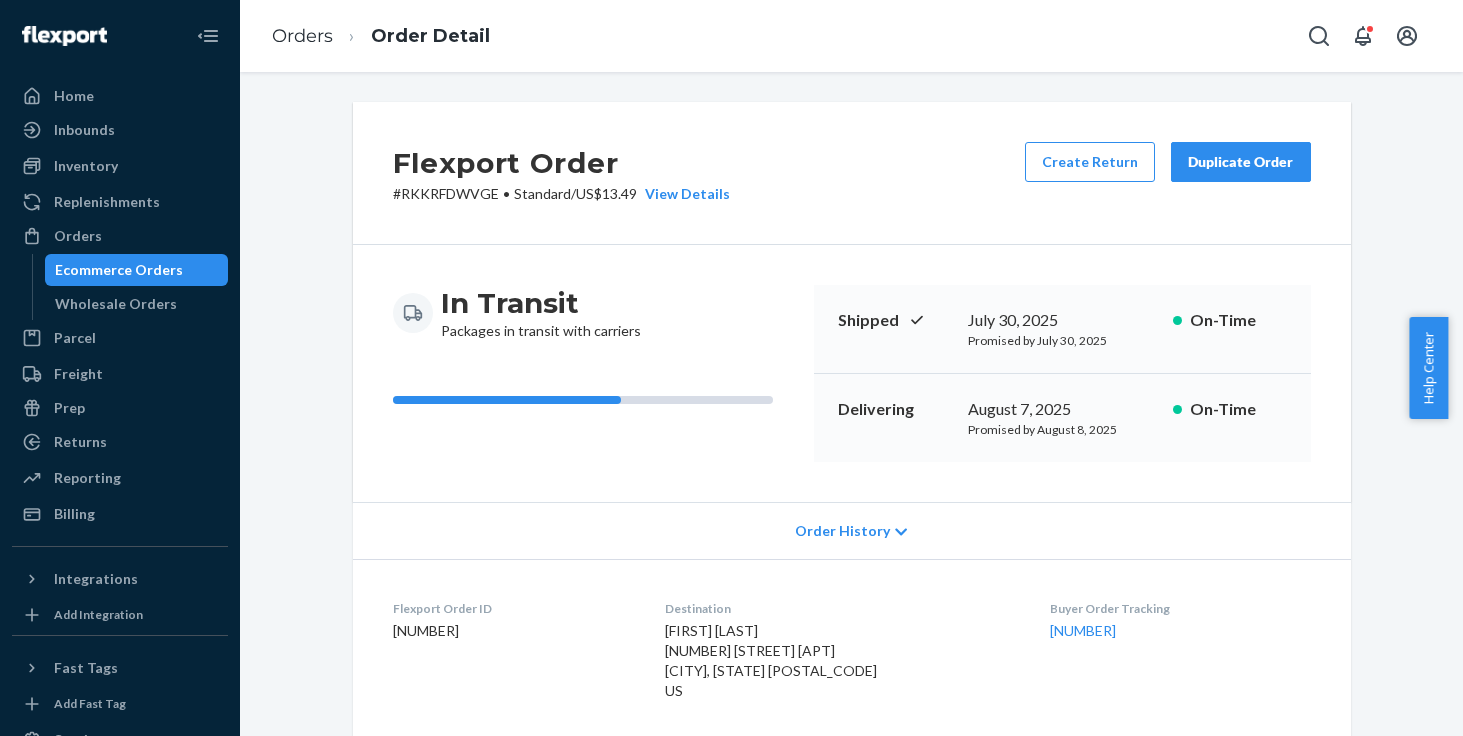 scroll, scrollTop: 0, scrollLeft: 0, axis: both 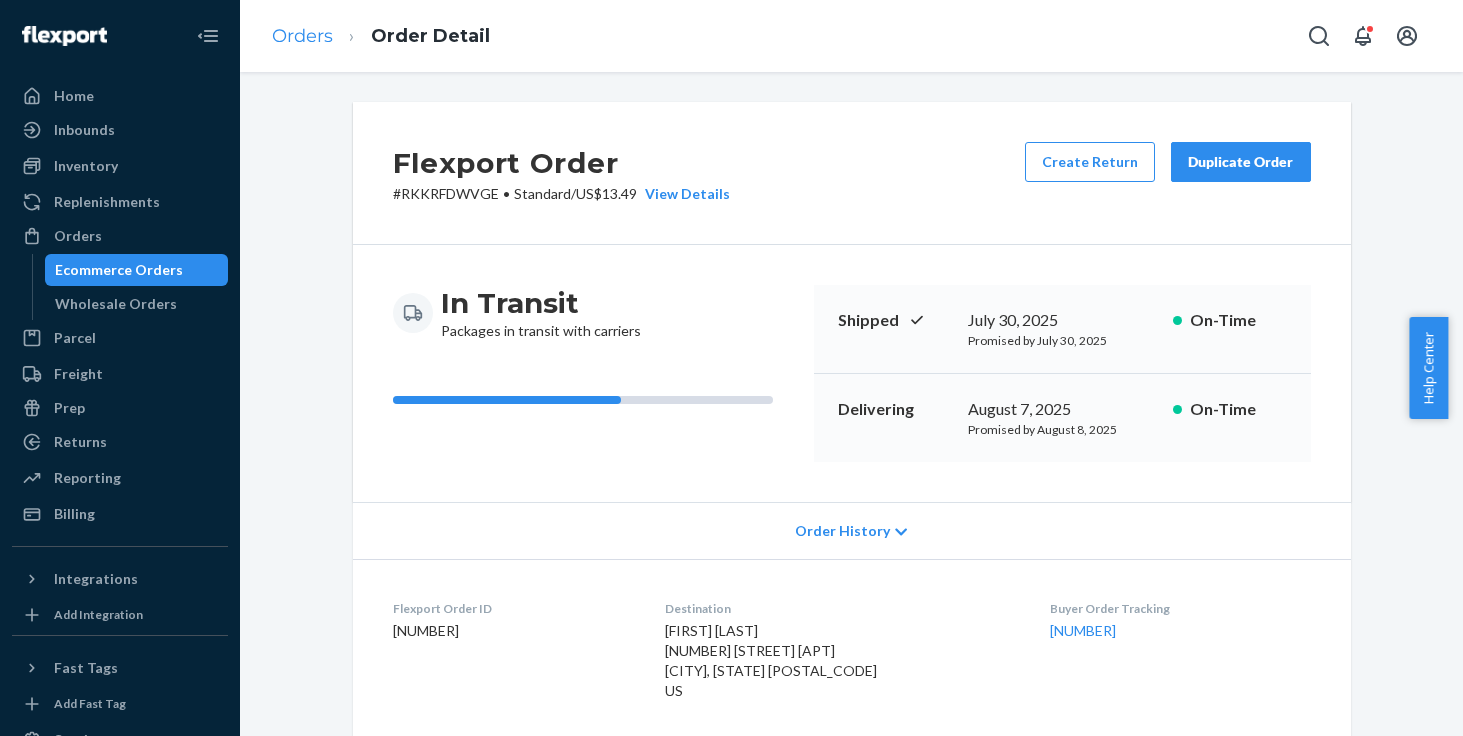 click on "Orders" at bounding box center (302, 36) 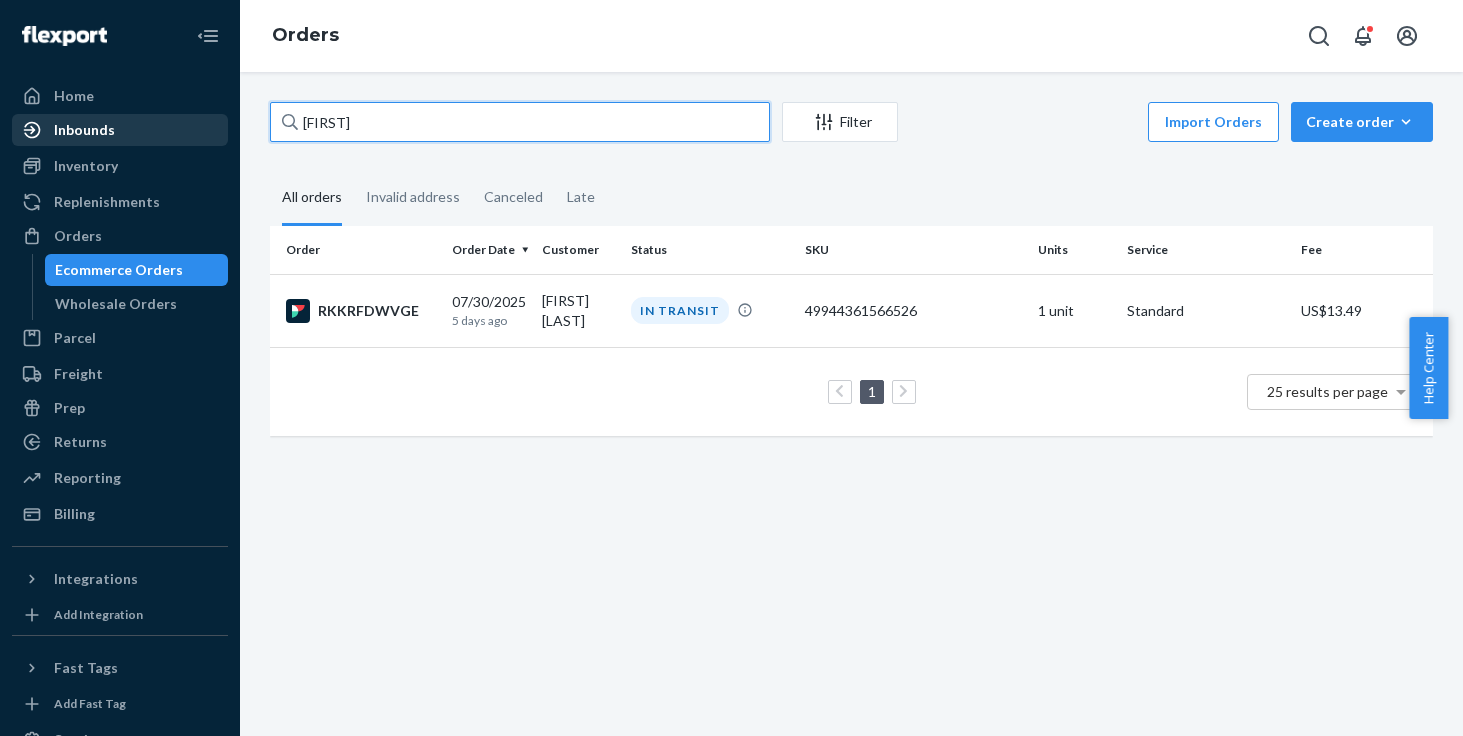 drag, startPoint x: 383, startPoint y: 135, endPoint x: 147, endPoint y: 135, distance: 236 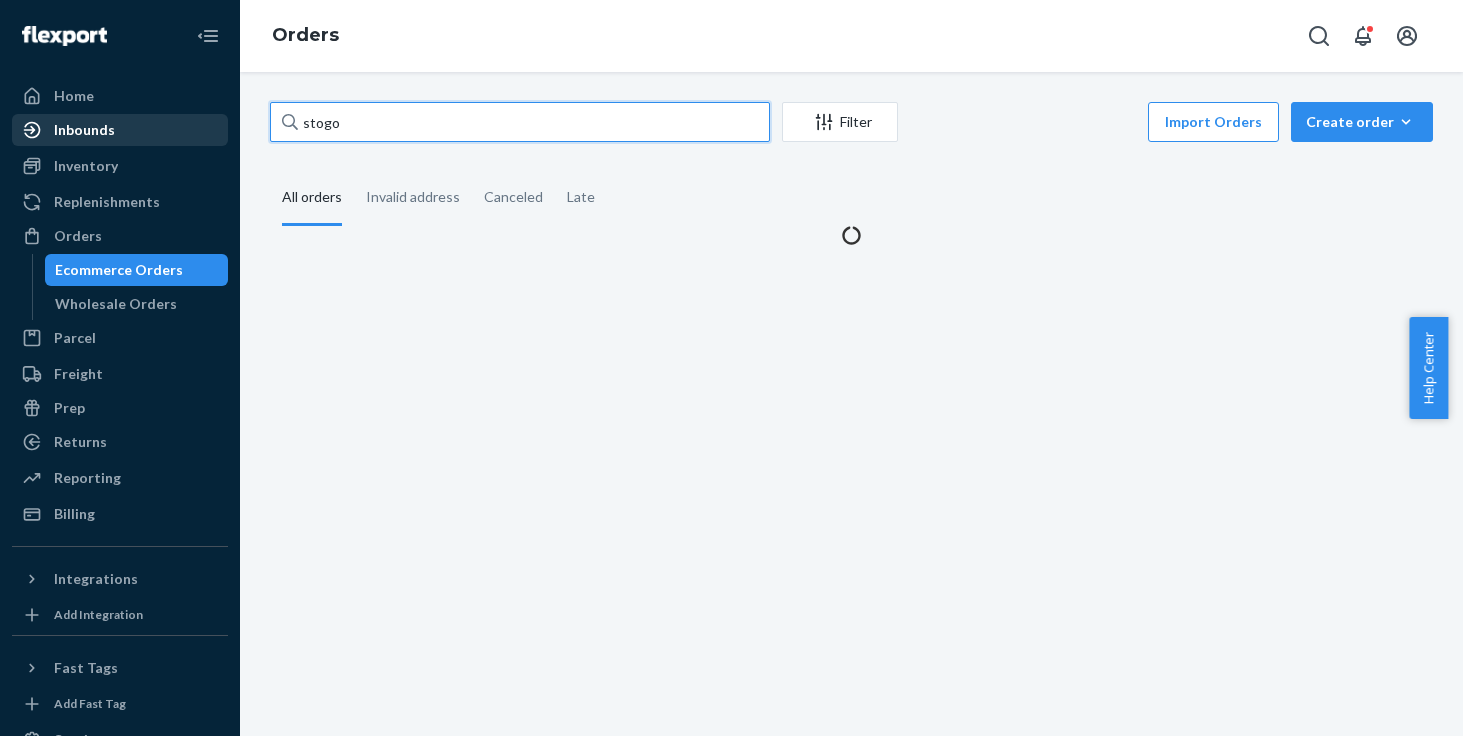 type on "stogo" 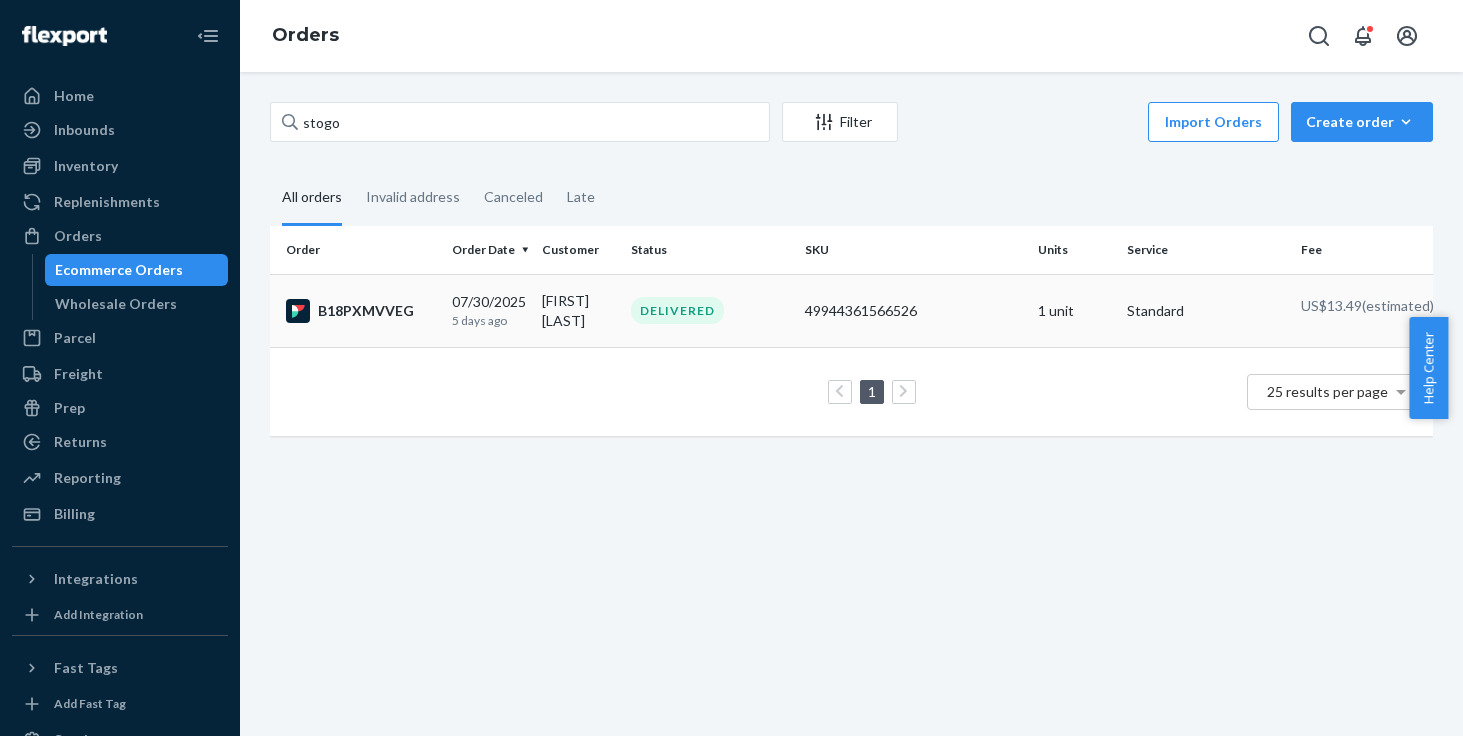 click on "[FIRST] [LAST]" at bounding box center [578, 310] 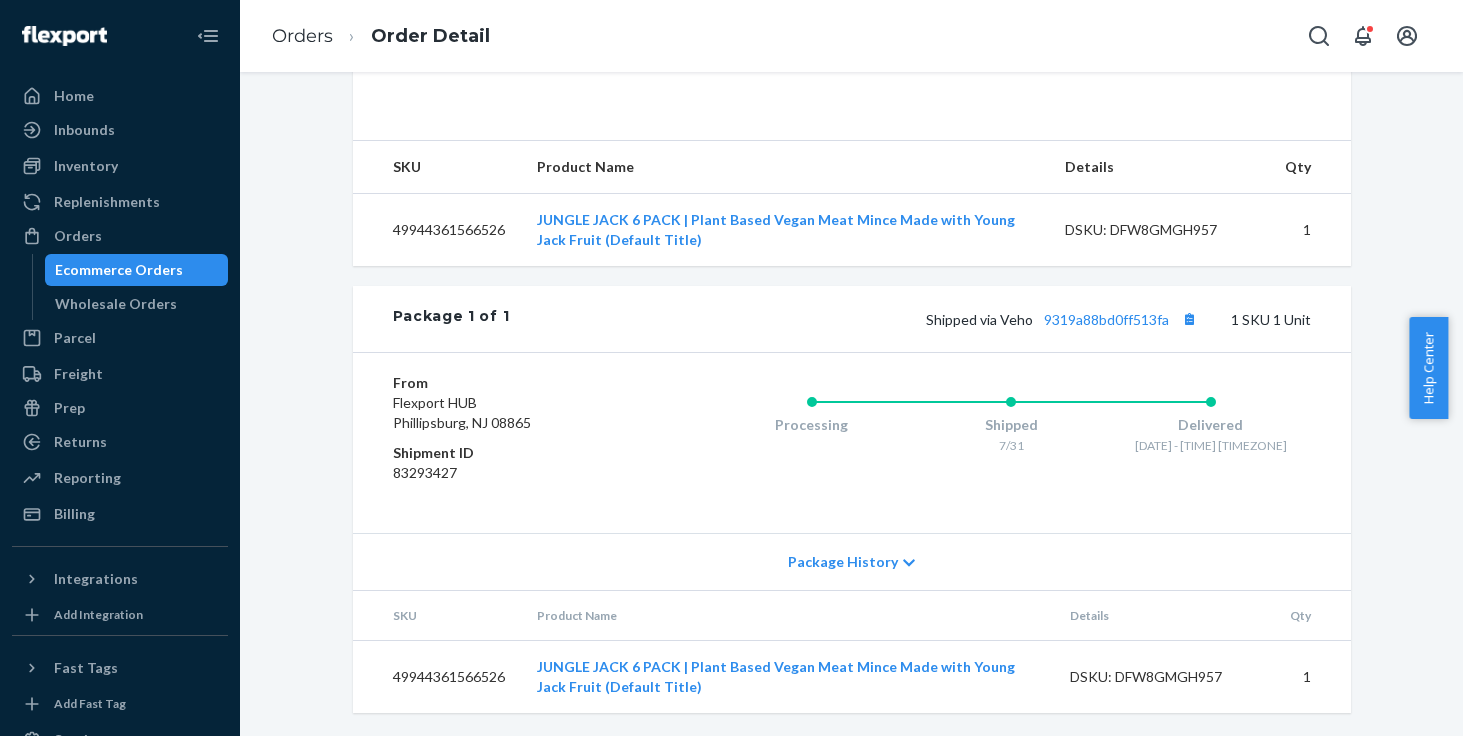 scroll, scrollTop: 628, scrollLeft: 0, axis: vertical 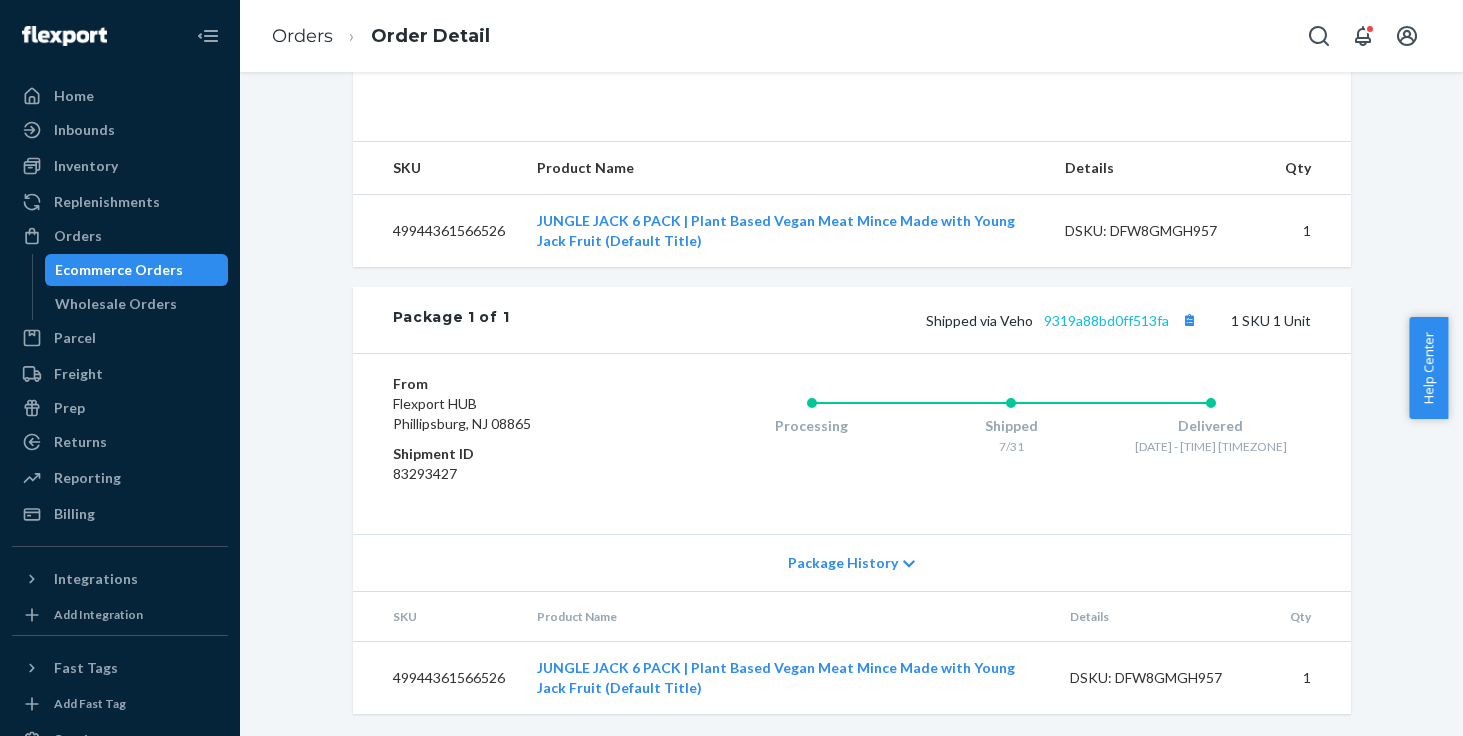 click on "9319a88bd0ff513fa" at bounding box center [1106, 320] 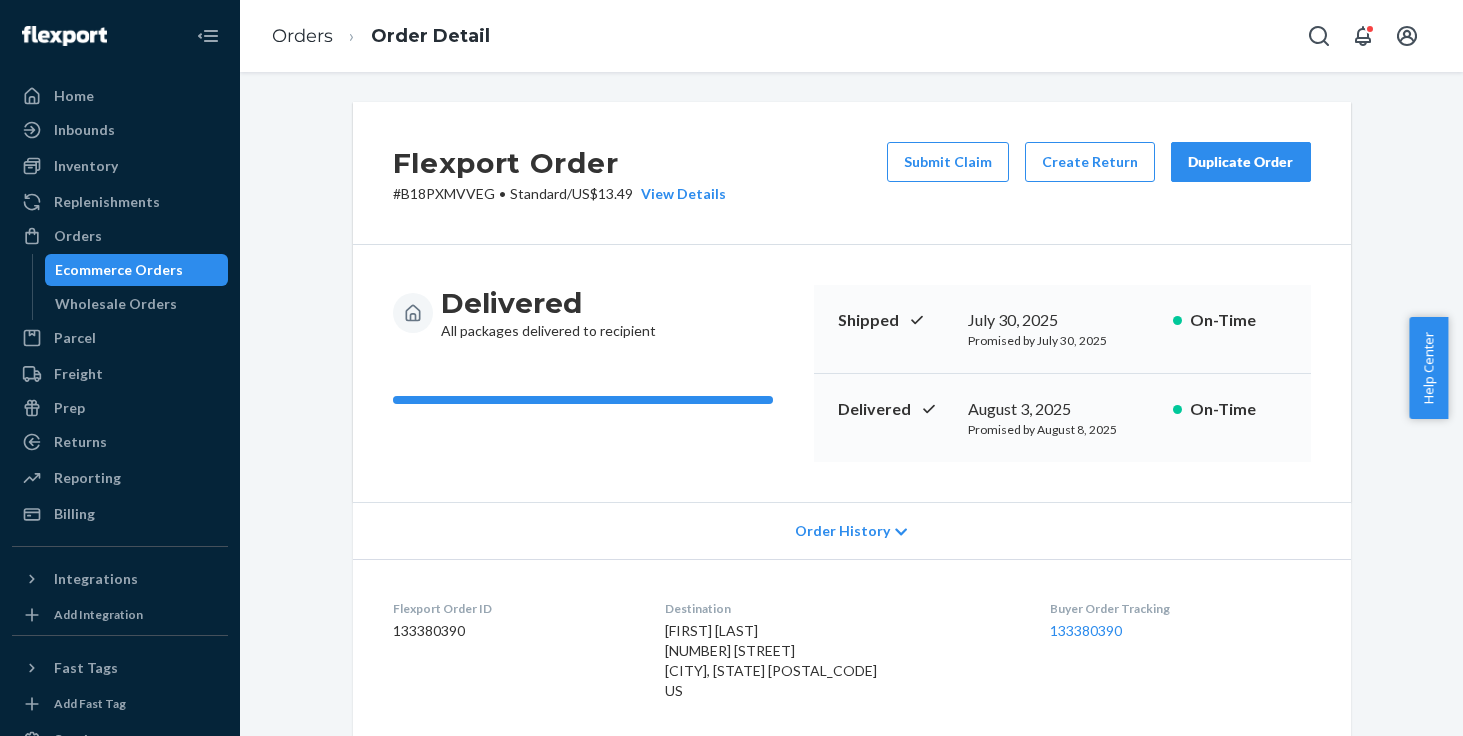 scroll, scrollTop: 0, scrollLeft: 0, axis: both 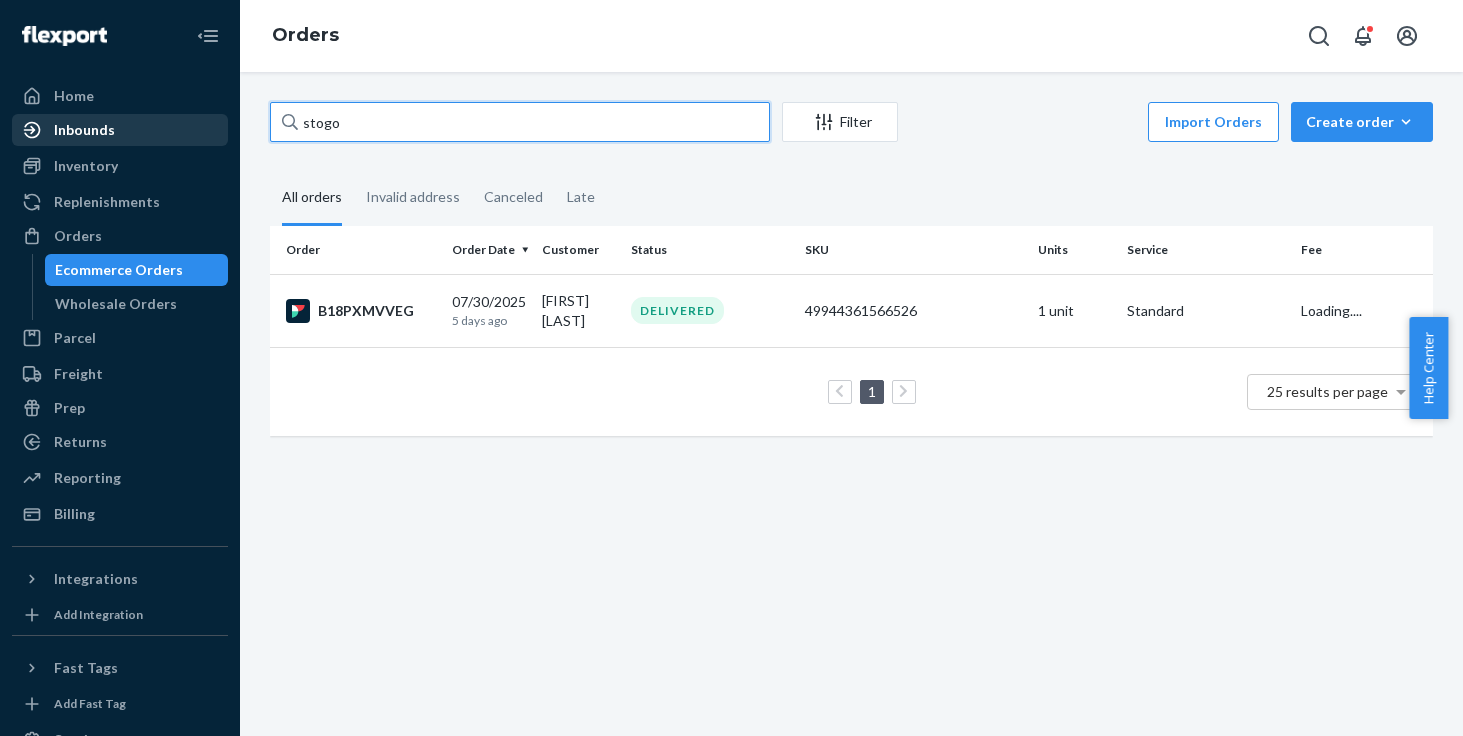 drag, startPoint x: 366, startPoint y: 123, endPoint x: 89, endPoint y: 123, distance: 277 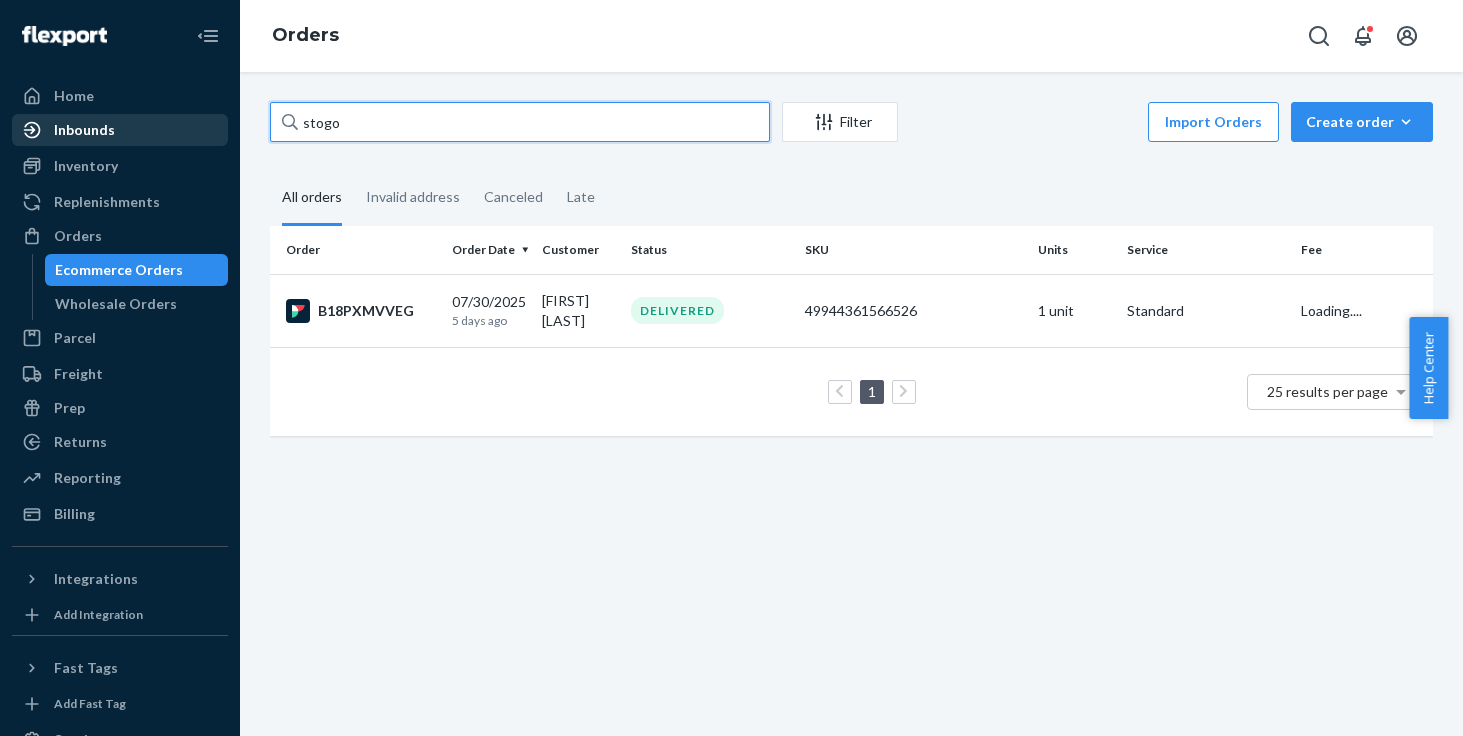 click on "Home Inbounds Shipping Plans Problems Inventory Products Replenishments OrdersEcommerce Orders Wholesale Orders Parcel Parcel orders Integrations Freight Prep Returns All Returns Get Onboarded Reporting Reports Analytics Billing Integrations Add Integration Fast Tags Add Fast Tag Settings Talk to Support Help Center Give Feedback Orders [NAME] Filter Import Orders Create orderEcommerce order Removal order All orders Invalid address Canceled Late Order Order Date Customer Status SKU Units Service Fee [ID] 07/30/2025 5 days ago [FIRST] [LAST] DELIVERED 49944361566526 1 unit Standard Loading.... 1 25 results per page" at bounding box center [731, 368] 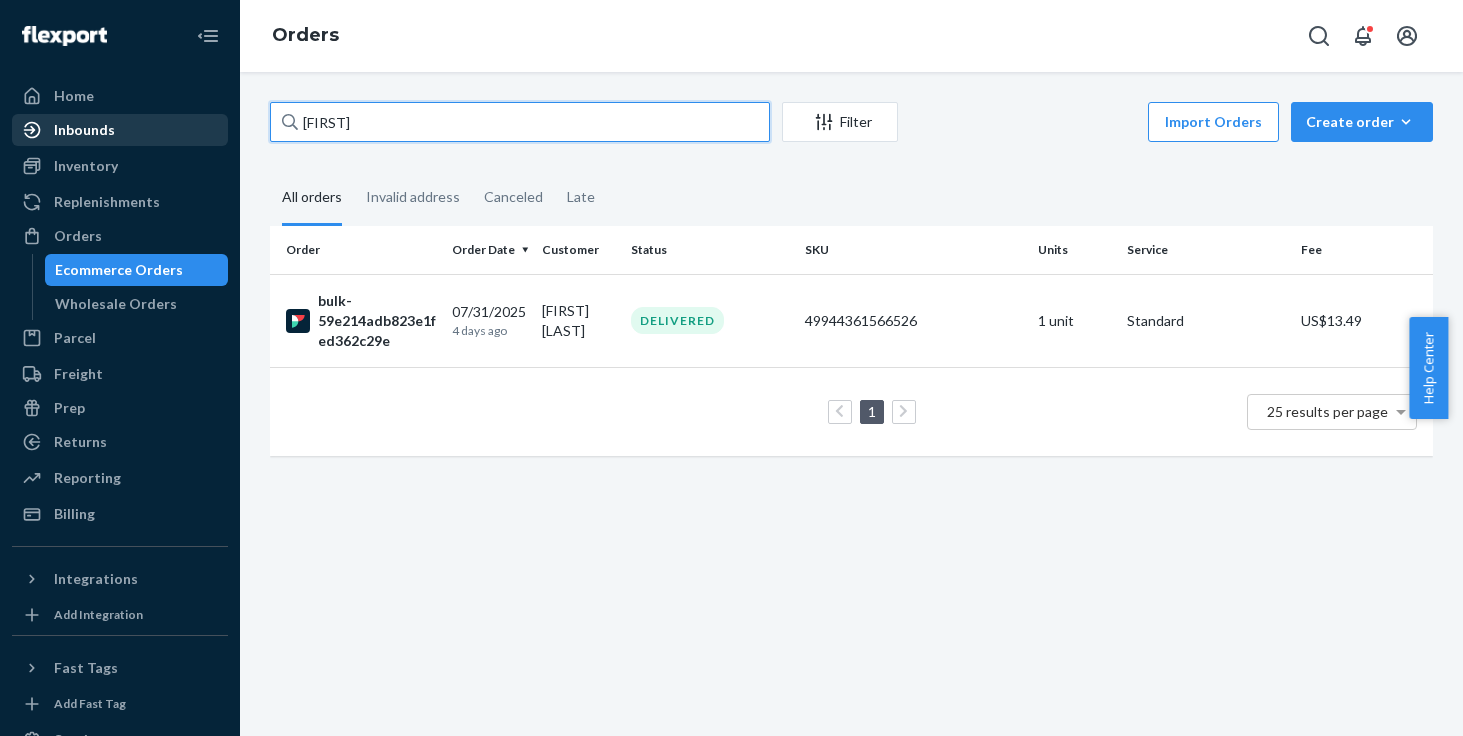 type on "[FIRST]" 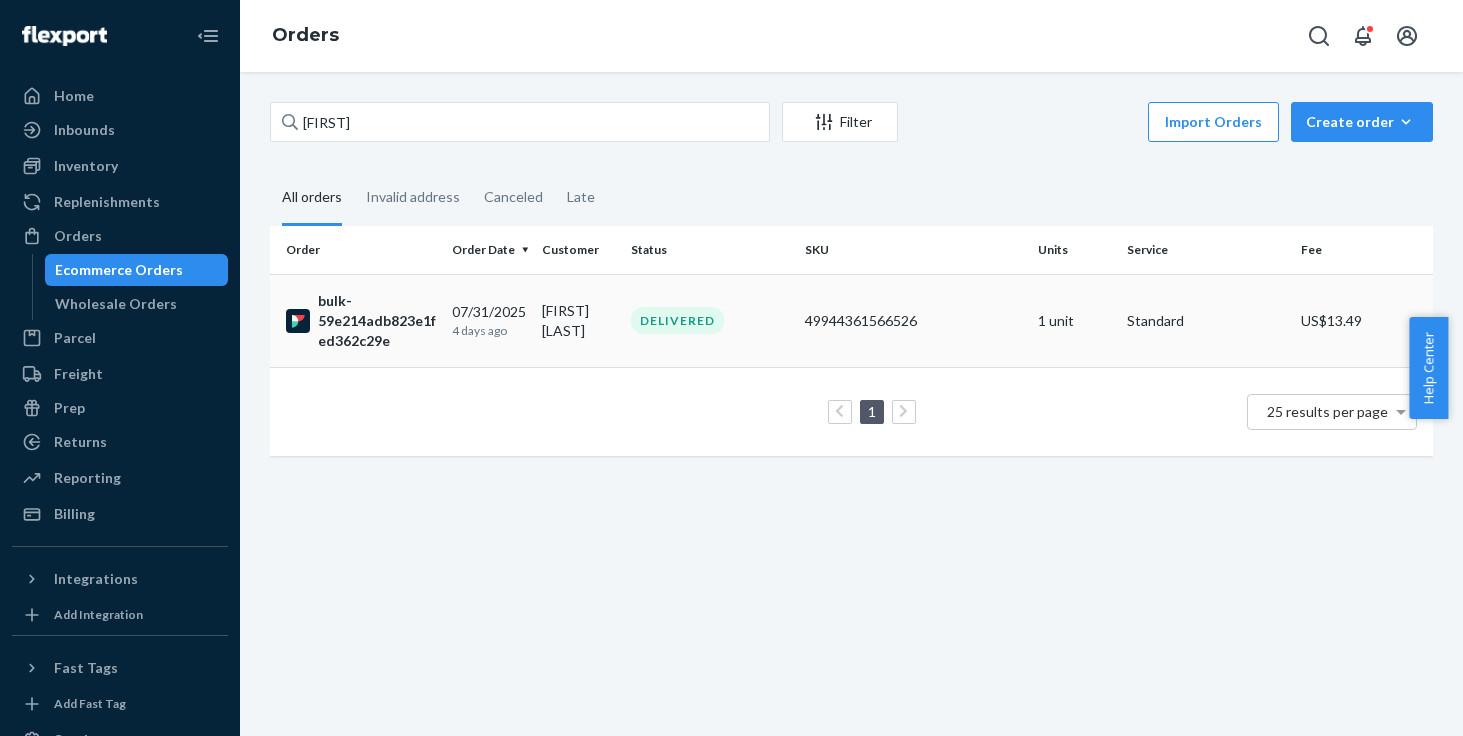drag, startPoint x: 89, startPoint y: 123, endPoint x: 574, endPoint y: 301, distance: 516.6324 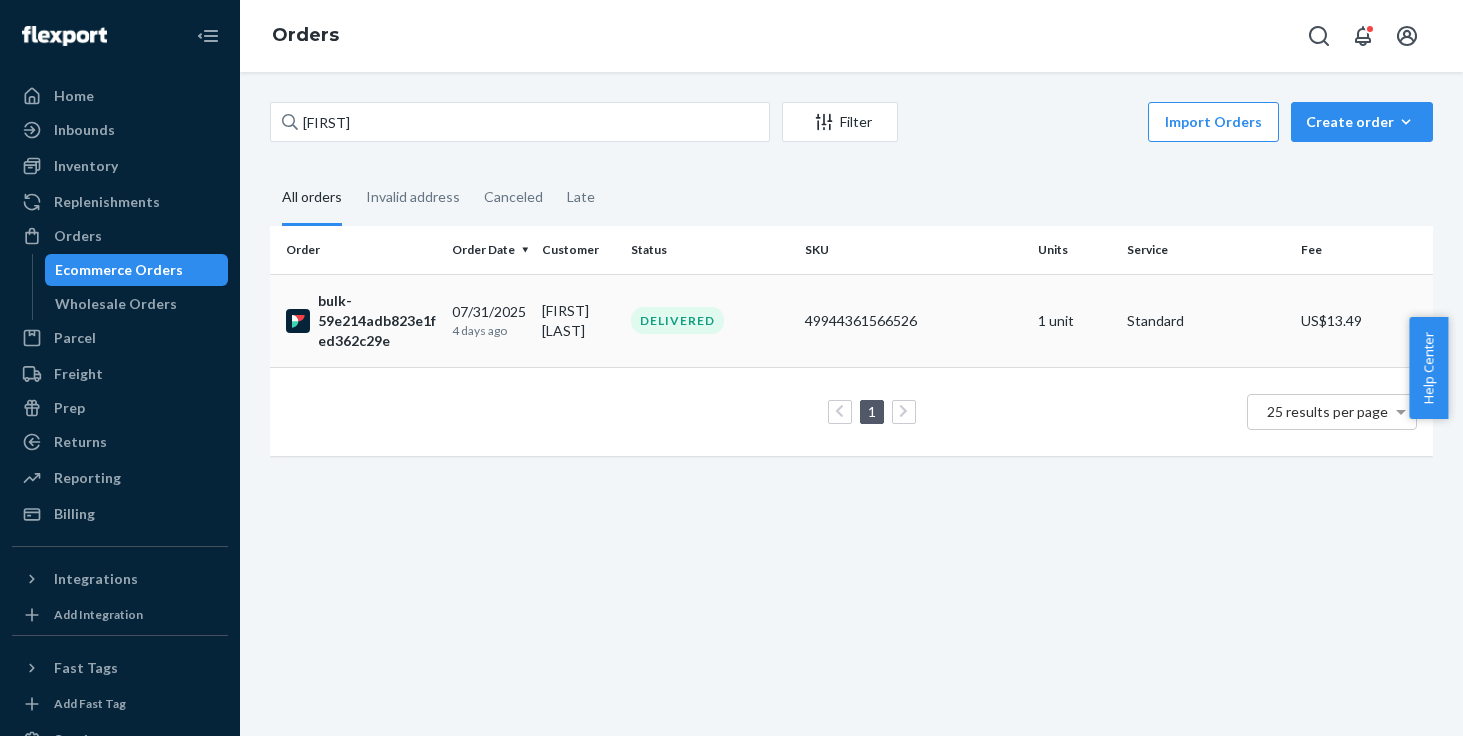 click on "[FIRST] [LAST]" at bounding box center (578, 320) 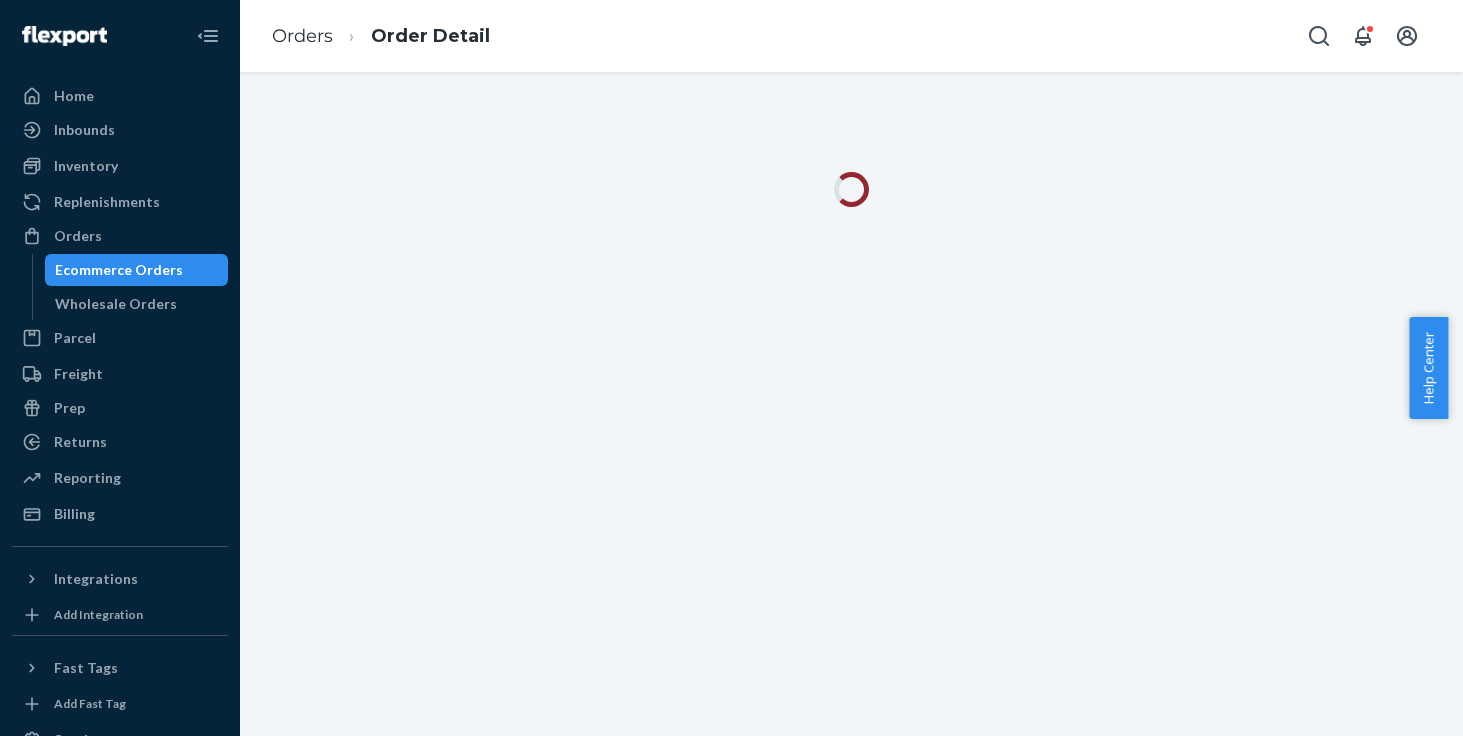 scroll, scrollTop: 0, scrollLeft: 0, axis: both 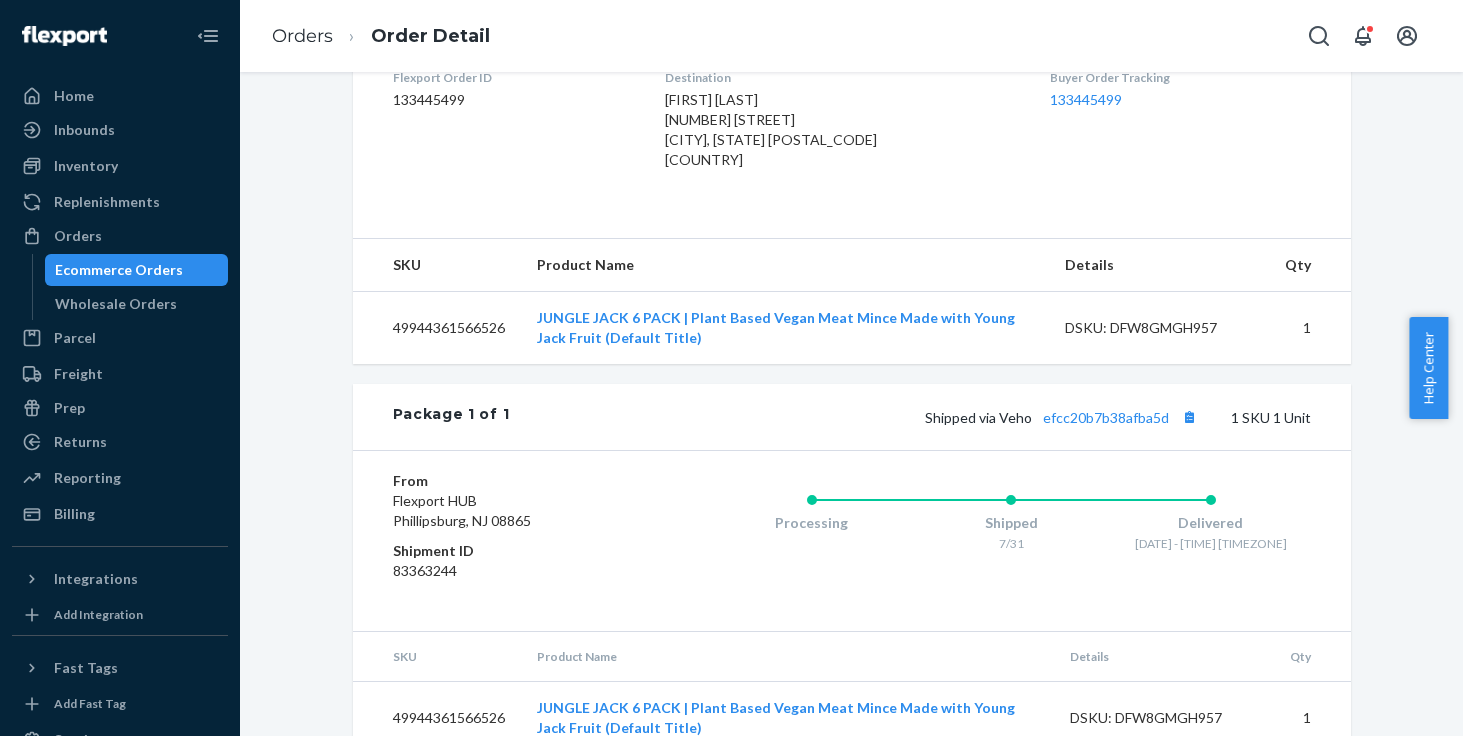 click on "Package 1 of 1 Shipped via Veho   efcc20b7b38afba5d 1   SKU   1   Unit" at bounding box center [852, 417] 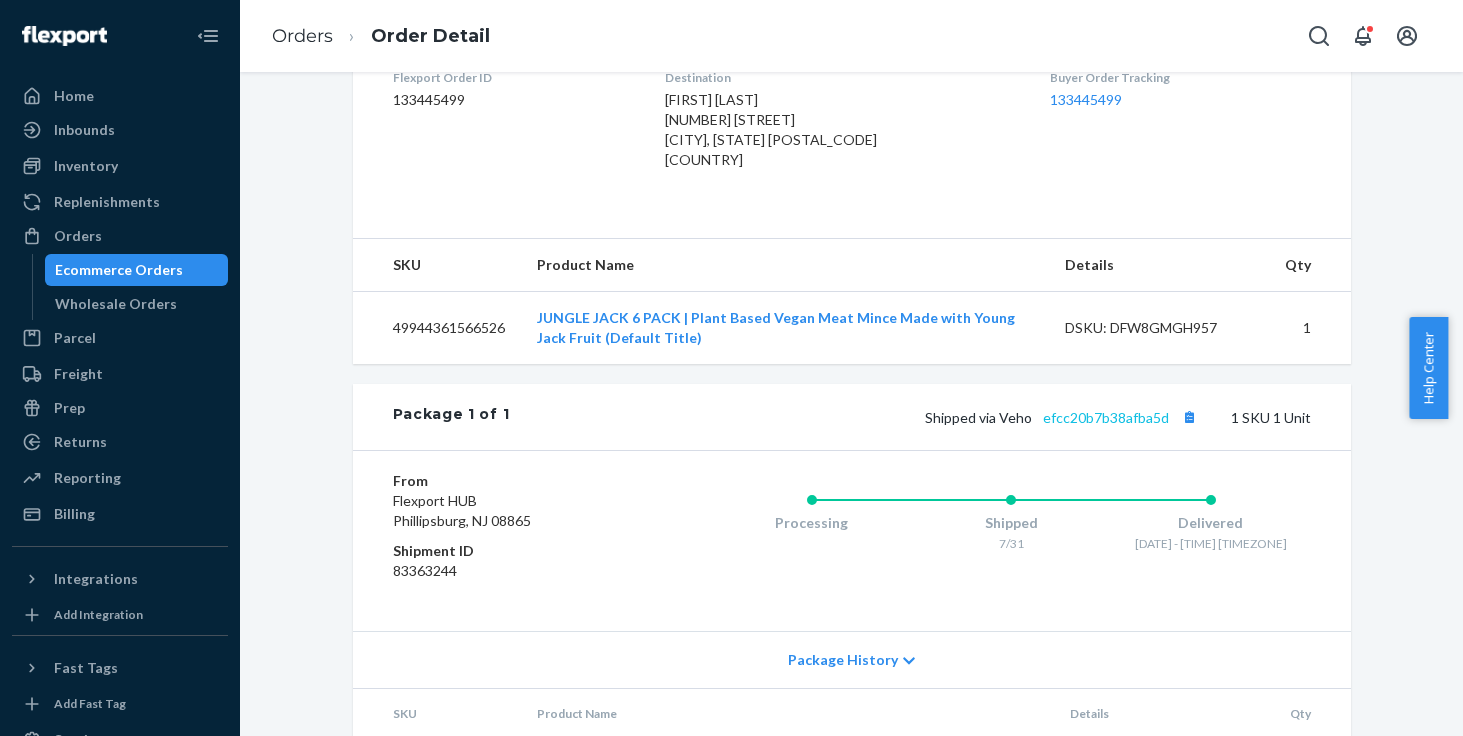click on "efcc20b7b38afba5d" at bounding box center (1106, 417) 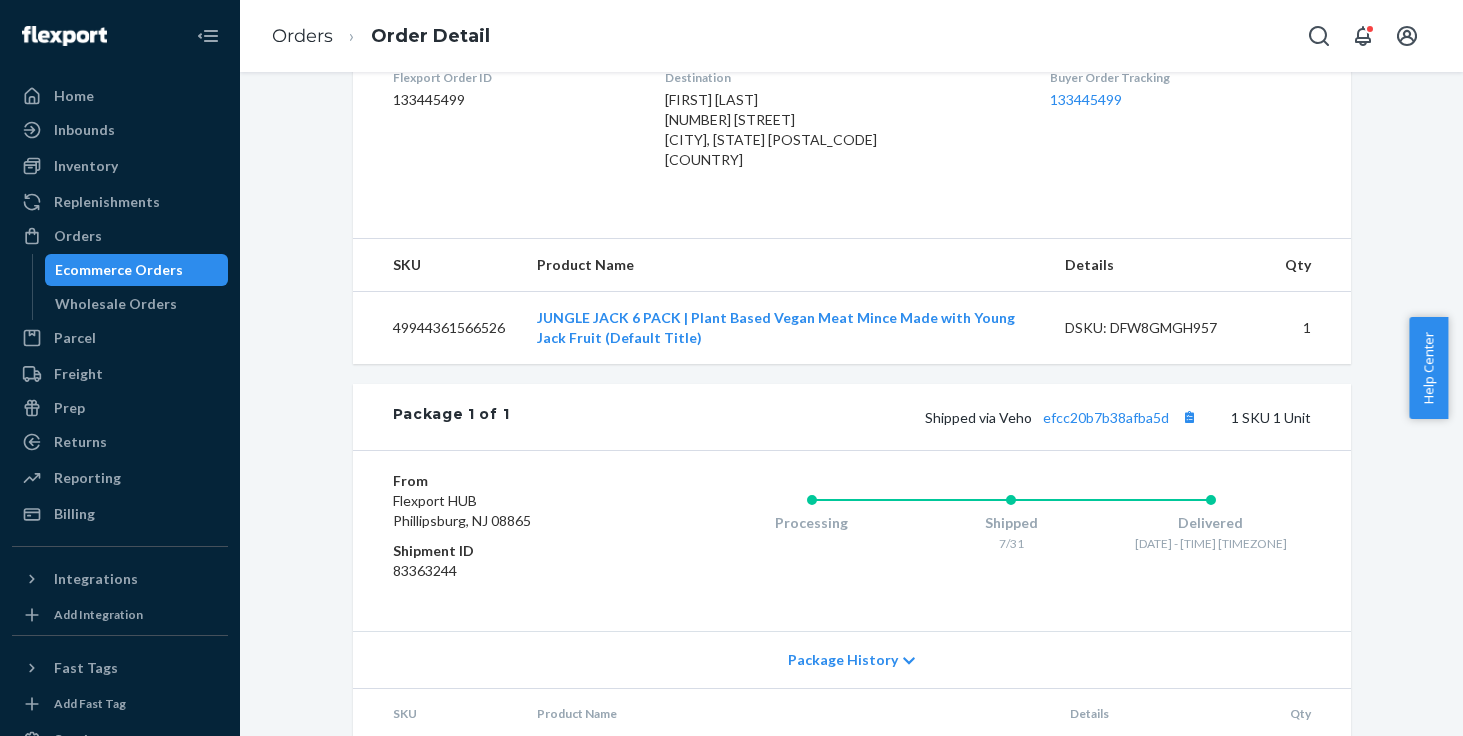 scroll, scrollTop: 181, scrollLeft: 0, axis: vertical 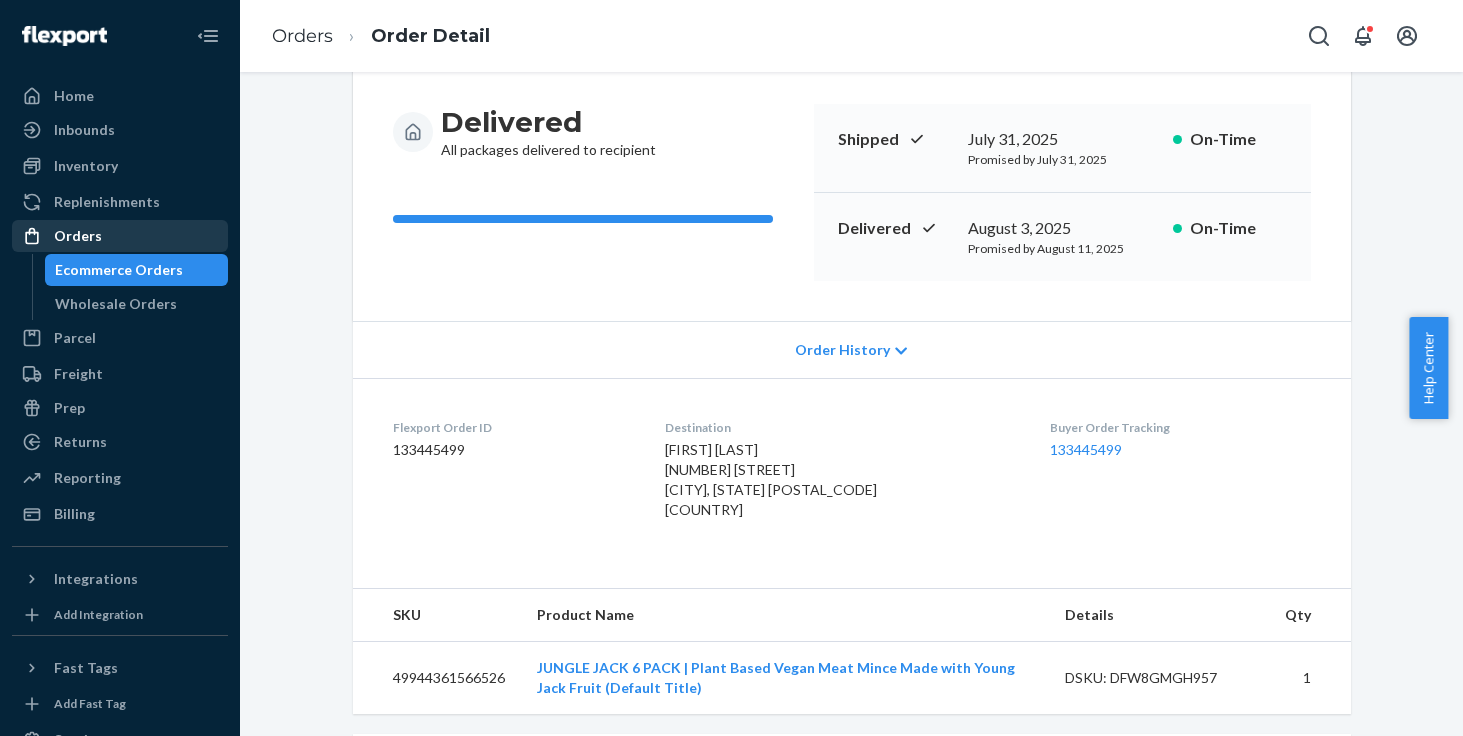 click on "Orders" at bounding box center (120, 236) 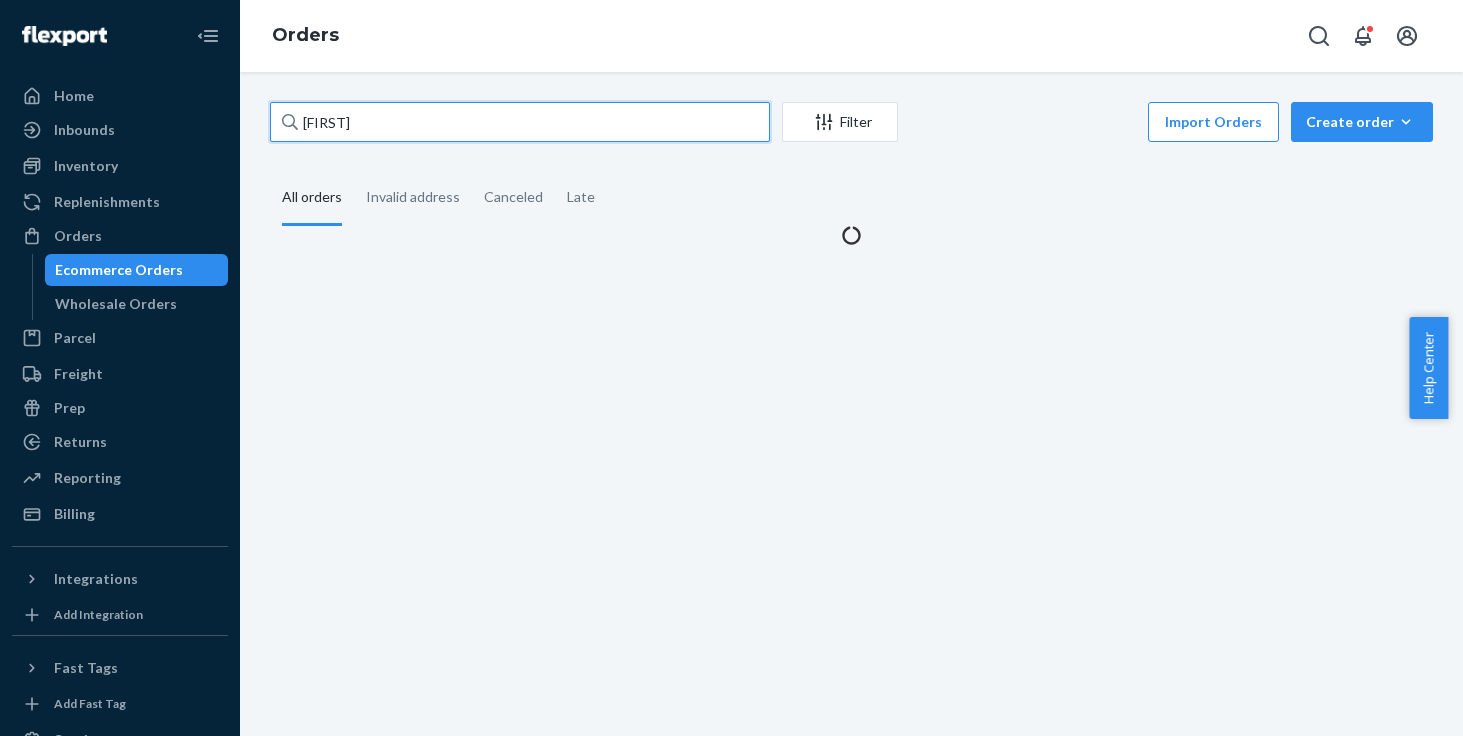 drag, startPoint x: 409, startPoint y: 117, endPoint x: 213, endPoint y: 117, distance: 196 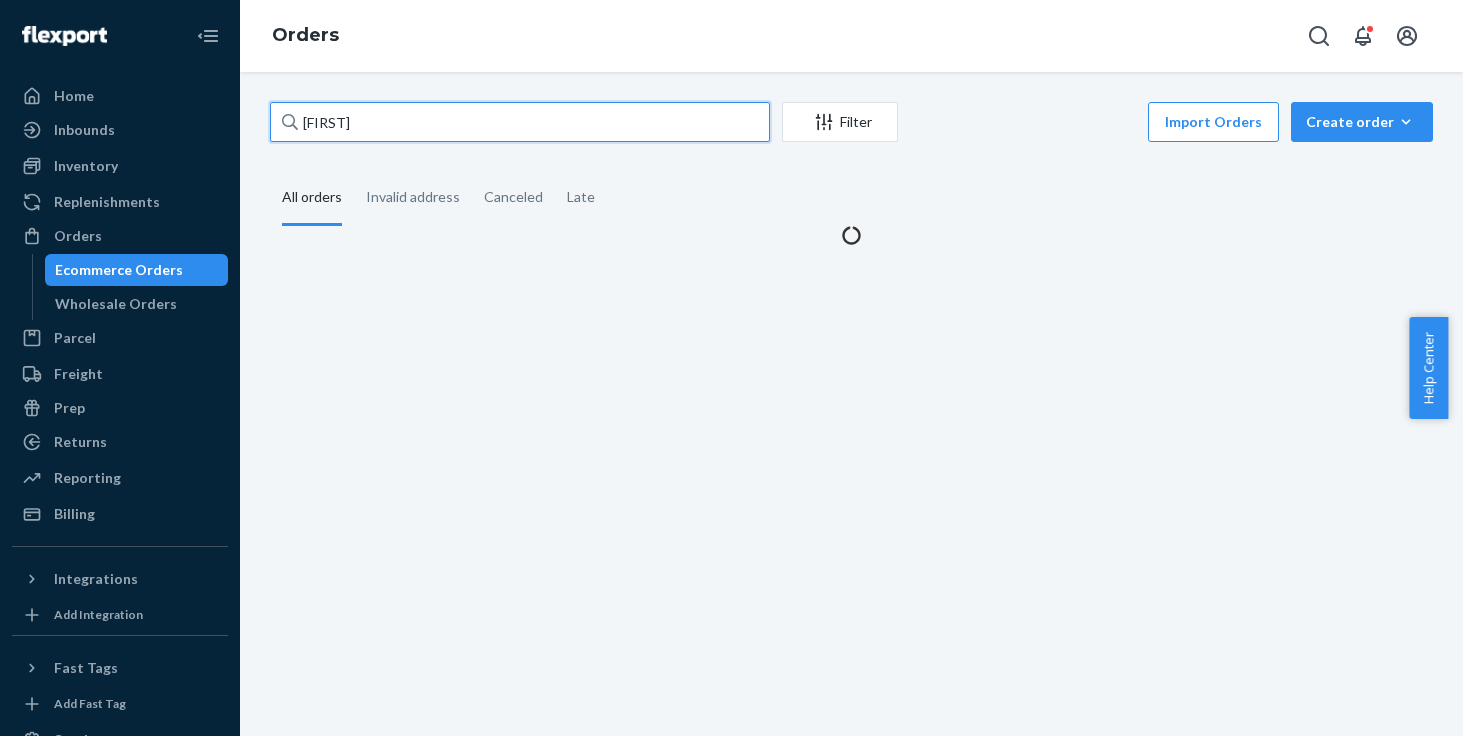 click on "Home Inbounds Shipping Plans Problems Inventory Products Replenishments OrdersEcommerce Orders Wholesale Orders Parcel Parcel orders Integrations Freight Prep Returns All Returns Get Onboarded Reporting Reports Analytics Billing Integrations Add Integration Fast Tags Add Fast Tag Settings Talk to Support Help Center Give Feedback Orders [NAME] Filter Import Orders Create orderEcommerce order Removal order All orders Invalid address Canceled Late" at bounding box center (731, 368) 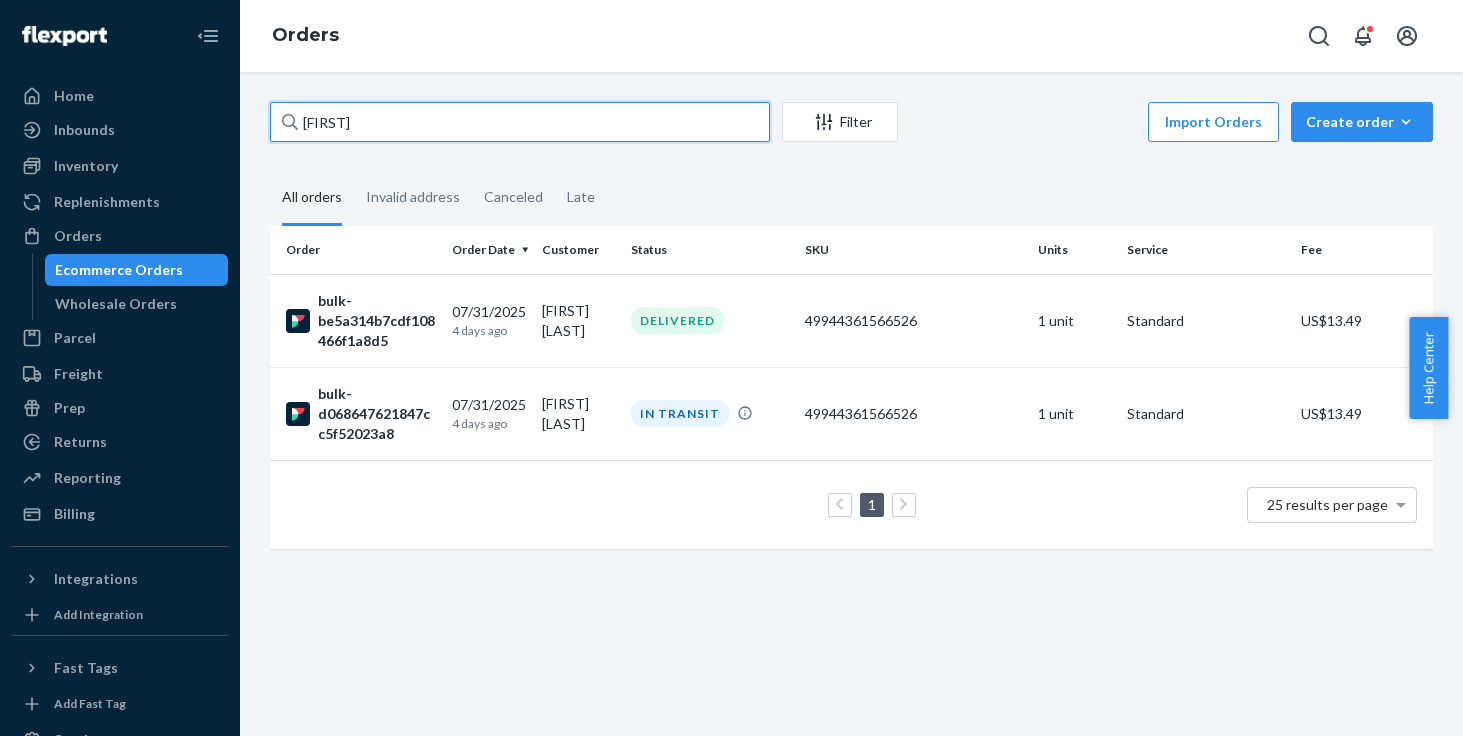 drag, startPoint x: 403, startPoint y: 118, endPoint x: 235, endPoint y: 118, distance: 168 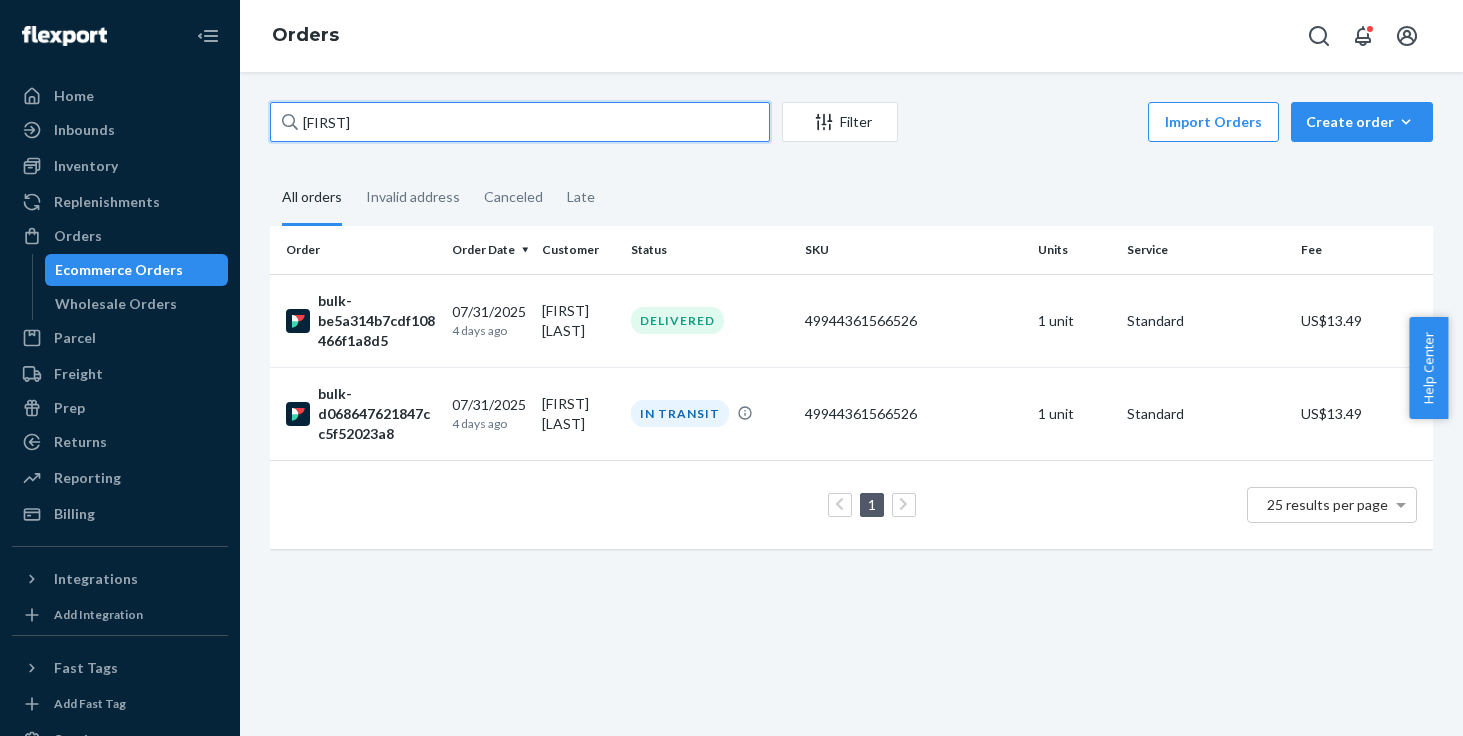 click on "Home Inbounds Shipping Plans Problems Inventory Products Replenishments OrdersEcommerce Orders Wholesale Orders Parcel Parcel orders Integrations Freight Prep Returns All Returns Get Onboarded Reporting Reports Analytics Billing Integrations Add Integration Fast Tags Add Fast Tag Settings Talk to Support Help Center Give Feedback Orders [NAME] Filter Import Orders Create orderEcommerce order Removal order All orders Invalid address Canceled Late Order Order Date Customer Status SKU Units Service Fee [ID] 07/31/2025 4 days ago [FIRST] [LAST] DELIVERED 49944361566526 1 unit Standard US$13.49 [ID] 07/31/2025 4 days ago [FIRST] [LAST] IN TRANSIT 49944361566526 1 unit Standard US$13.49 1 25 results per page" at bounding box center (731, 368) 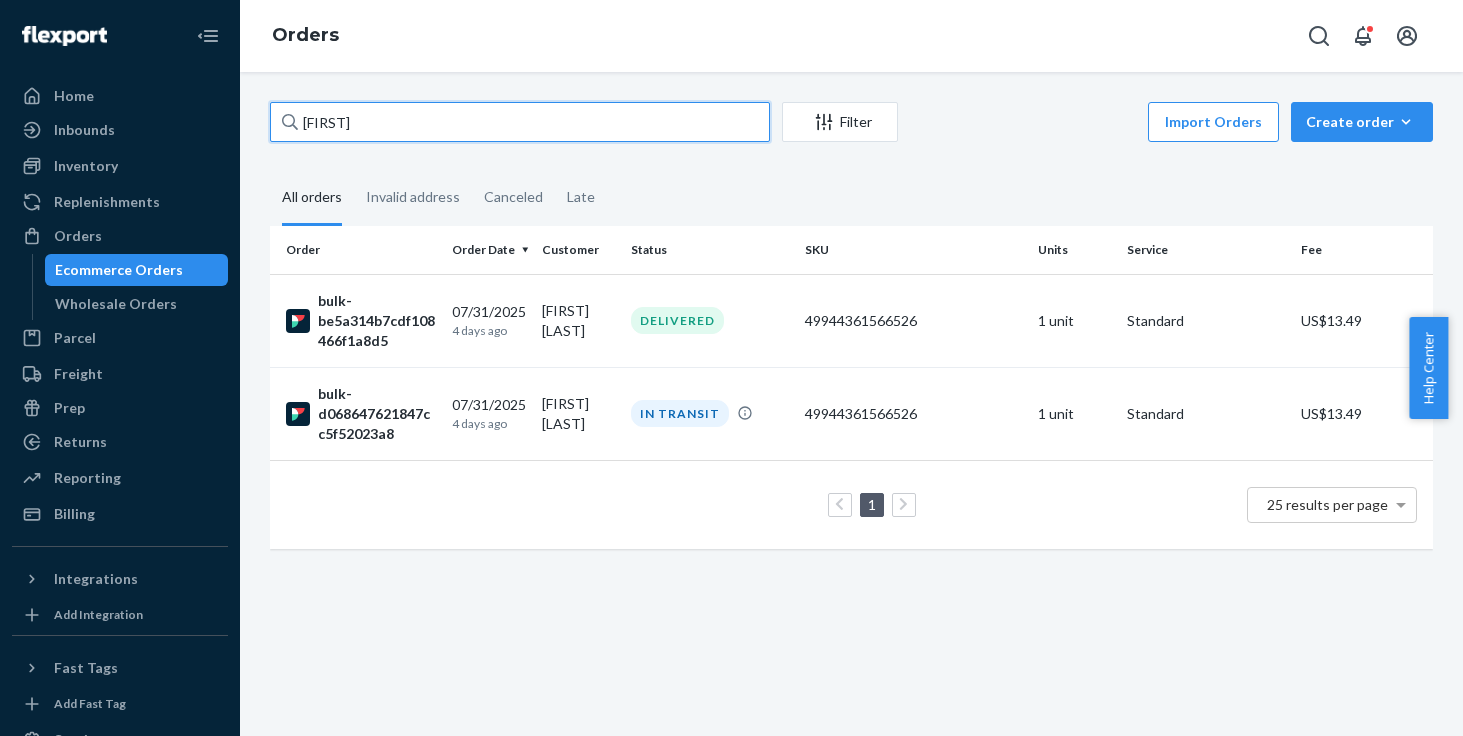 type on "[FIRST]" 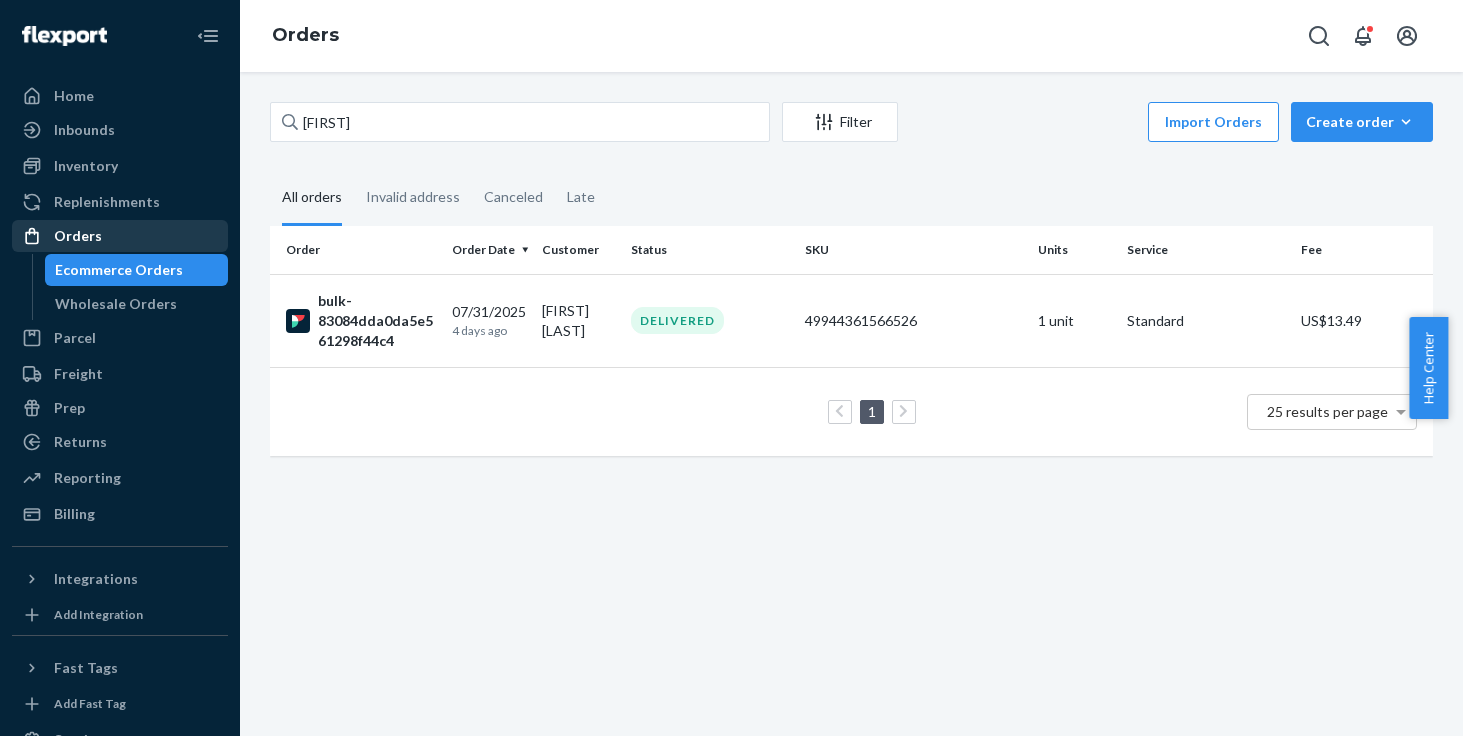 click on "Orders" at bounding box center (120, 236) 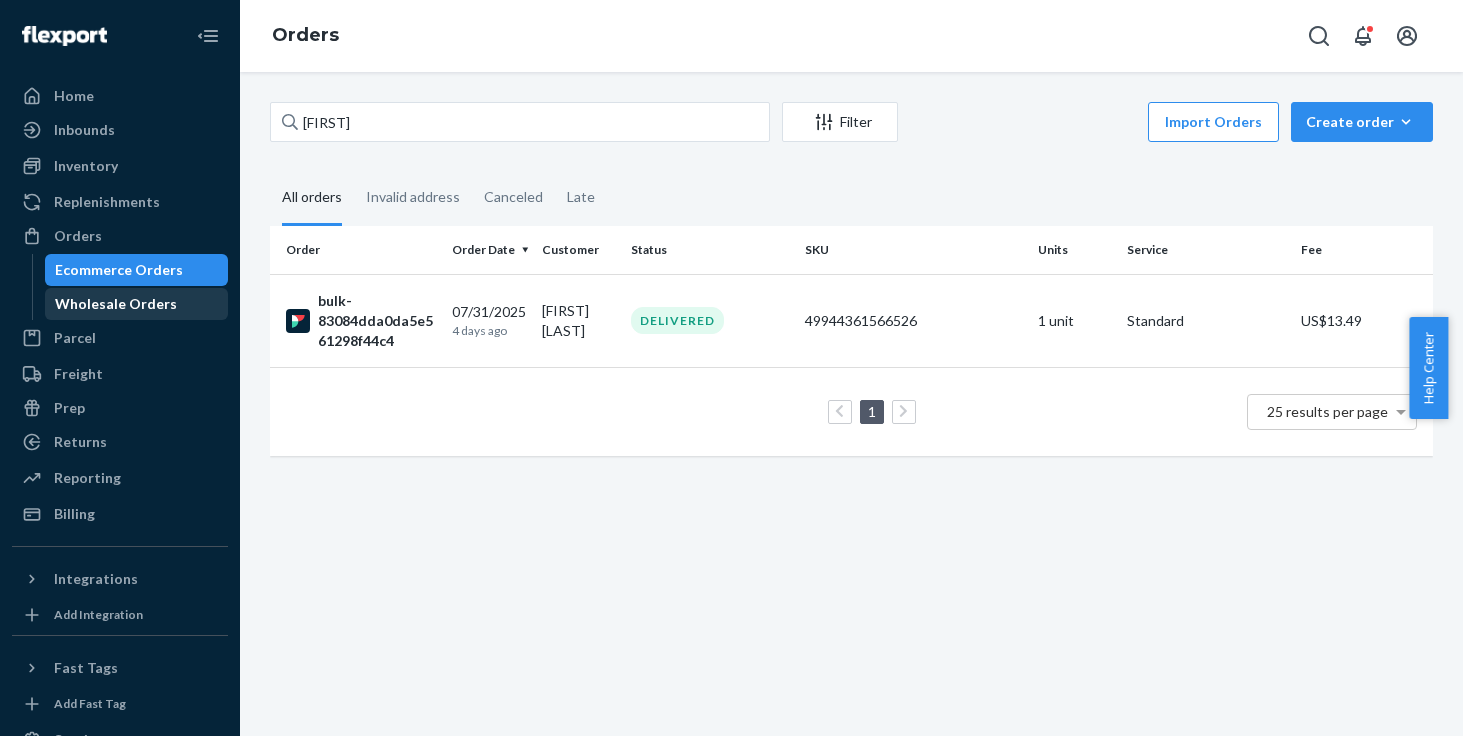 click on "Wholesale Orders" at bounding box center (137, 304) 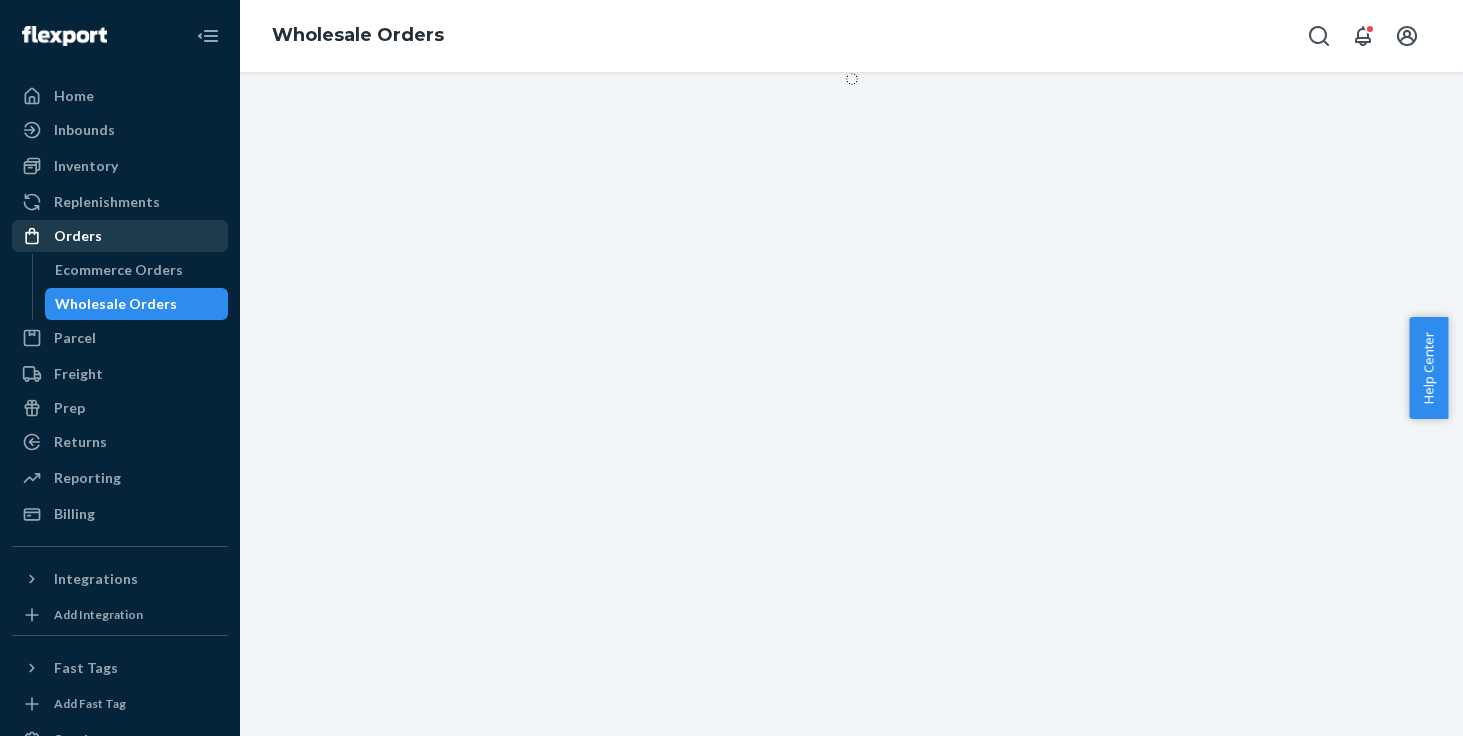 click on "Orders" at bounding box center (120, 236) 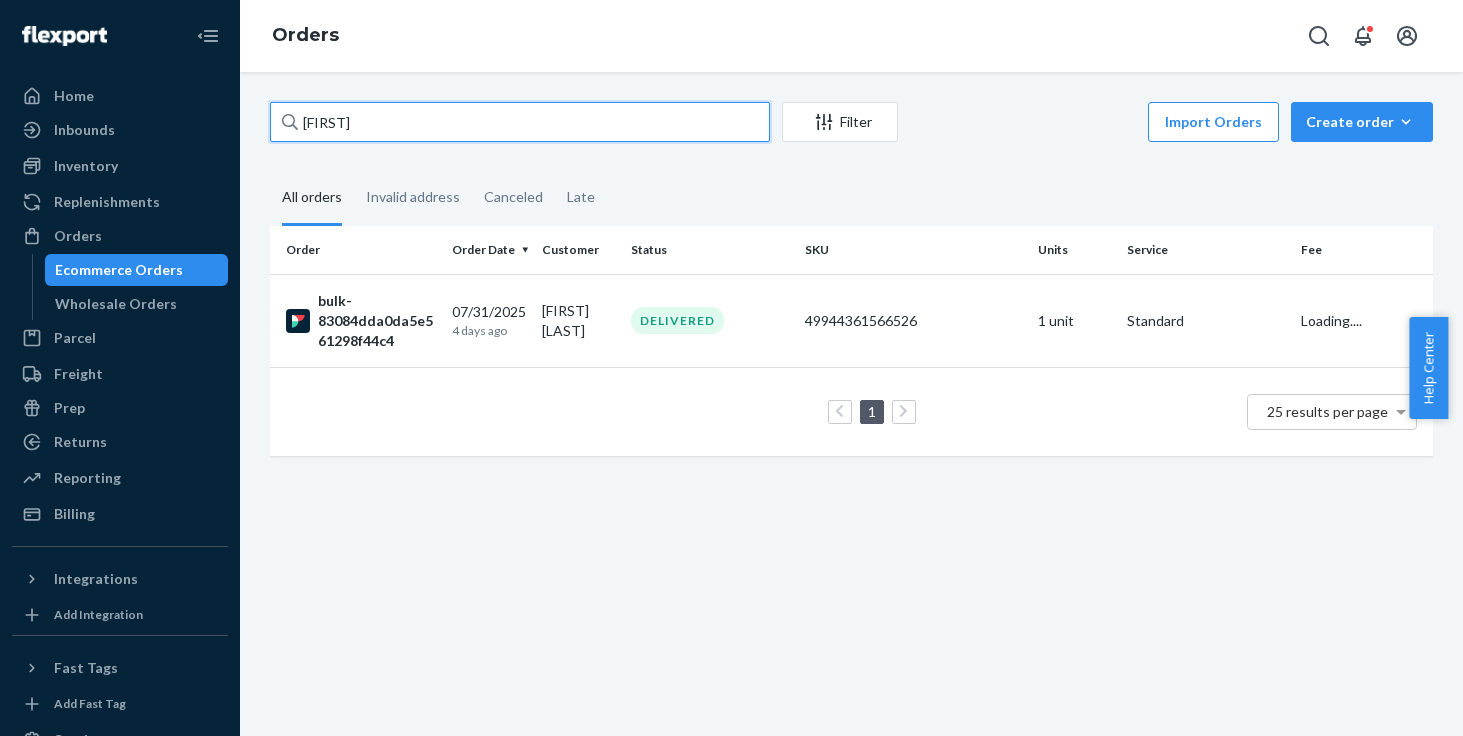 drag, startPoint x: 382, startPoint y: 123, endPoint x: 232, endPoint y: 123, distance: 150 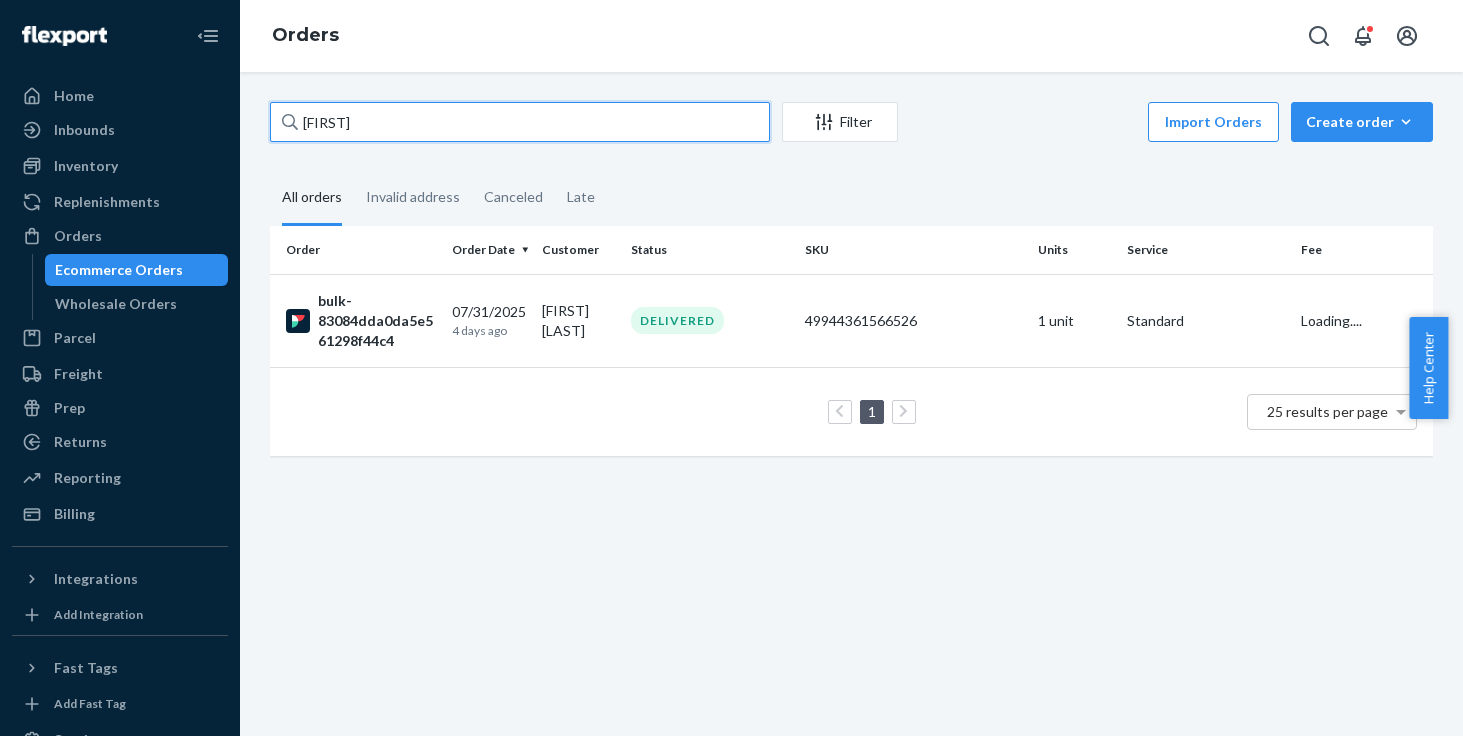 click on "Home Inbounds Shipping Plans Problems Inventory Products Replenishments OrdersEcommerce Orders Wholesale Orders Parcel Parcel orders Integrations Freight Prep Returns All Returns Get Onboarded Reporting Reports Analytics Billing Integrations Add Integration Fast Tags Add Fast Tag Settings Talk to Support Help Center Give Feedback Orders [NAME] Filter Import Orders Create orderEcommerce order Removal order All orders Invalid address Canceled Late Order Order Date Customer Status SKU Units Service Fee bulk-83084dda0da5e561298f44c4 07/31/2025 4 days ago [FIRST] [LAST] DELIVERED 49944361566526 1 unit Standard Loading.... 1 25 results per page" at bounding box center [731, 368] 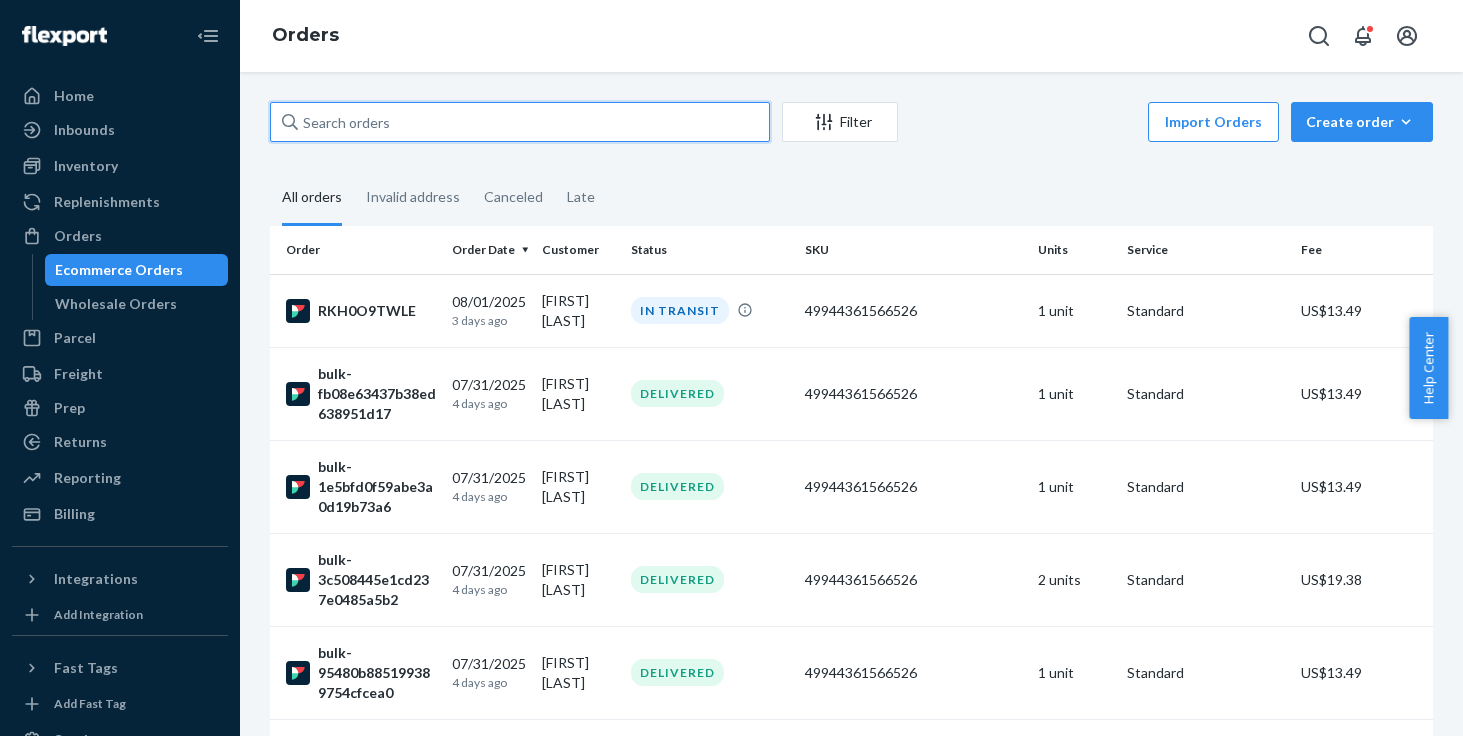 scroll, scrollTop: 0, scrollLeft: 0, axis: both 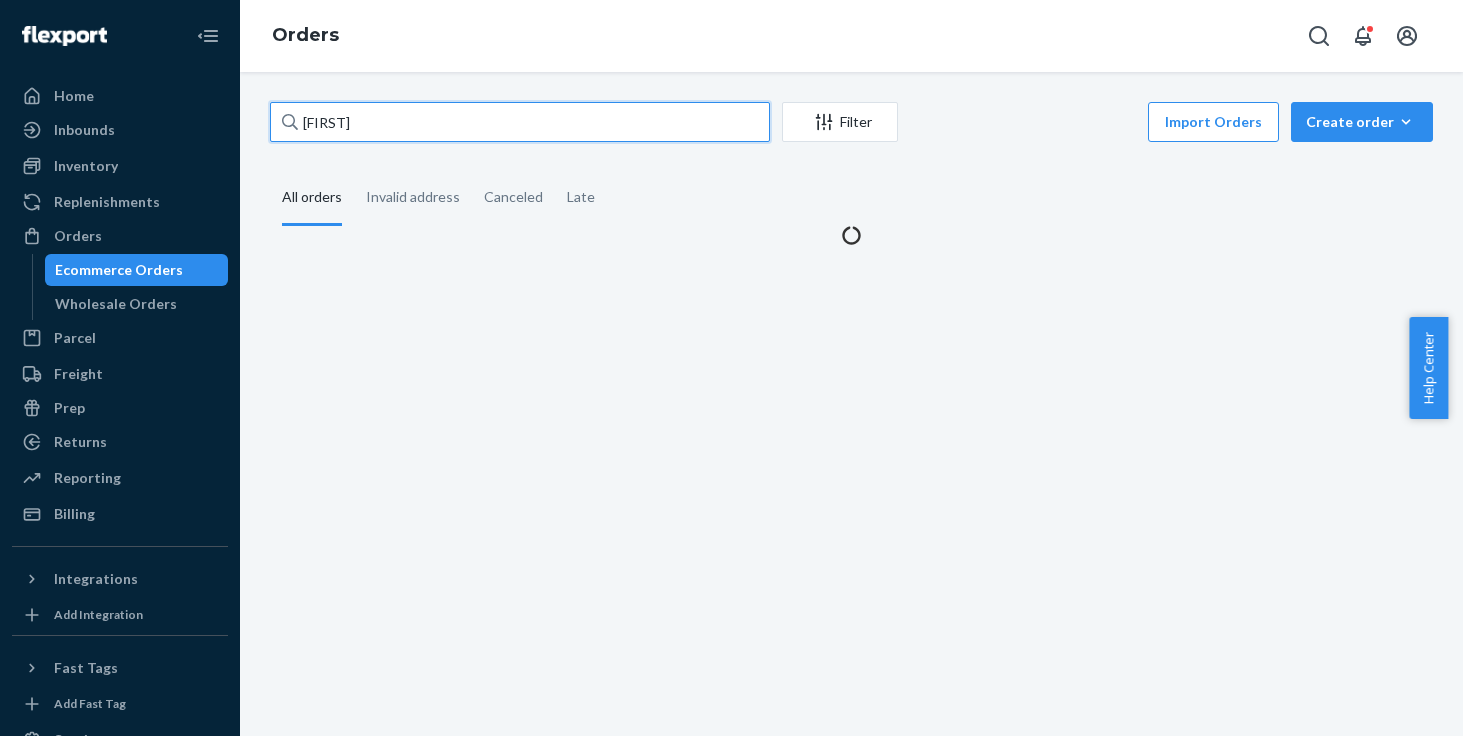 type on "[FIRST]" 